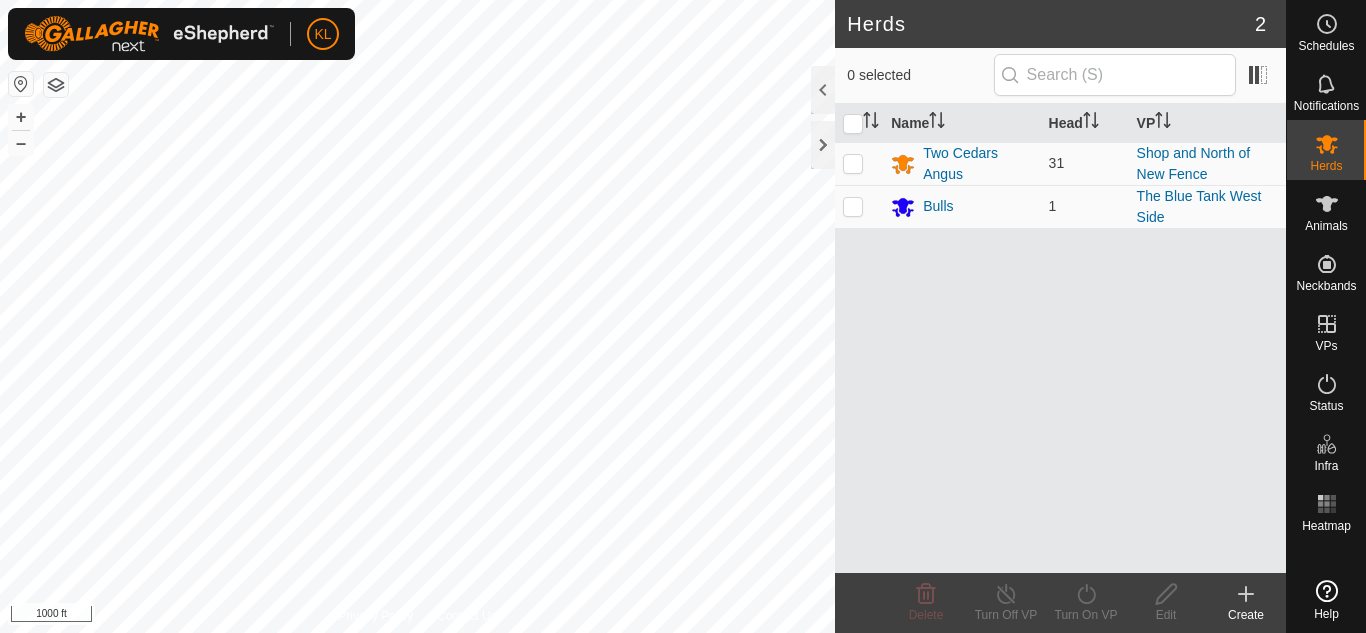 scroll, scrollTop: 0, scrollLeft: 0, axis: both 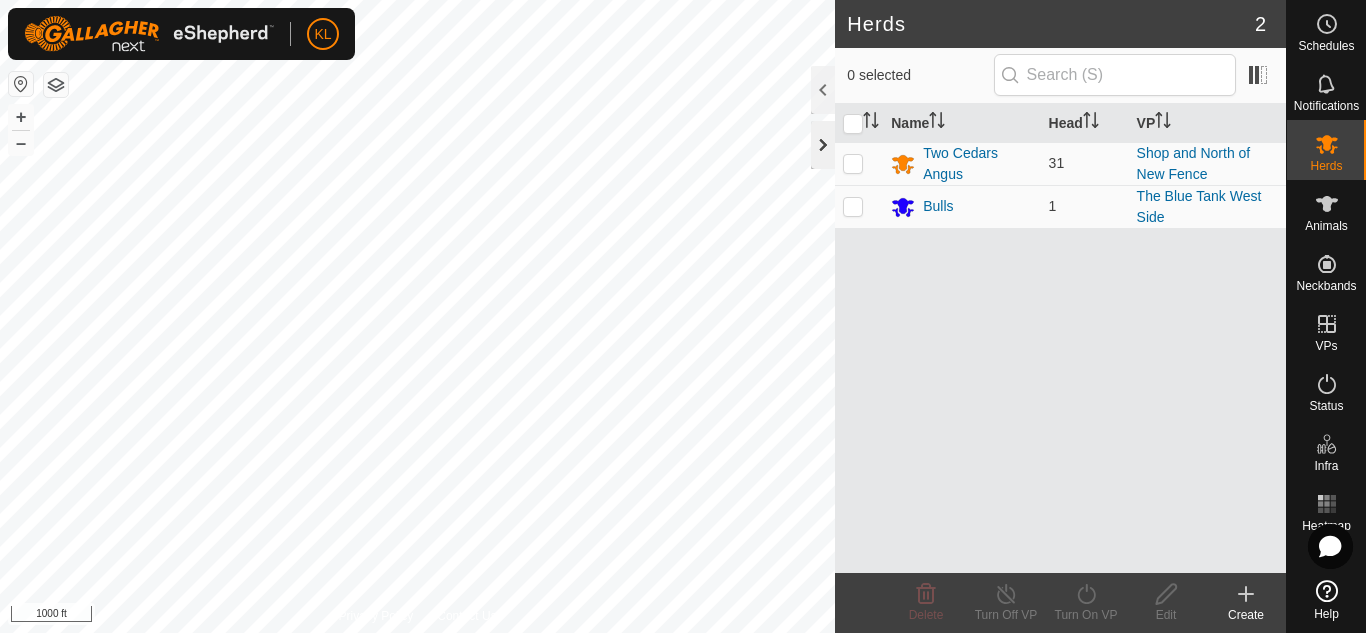 click 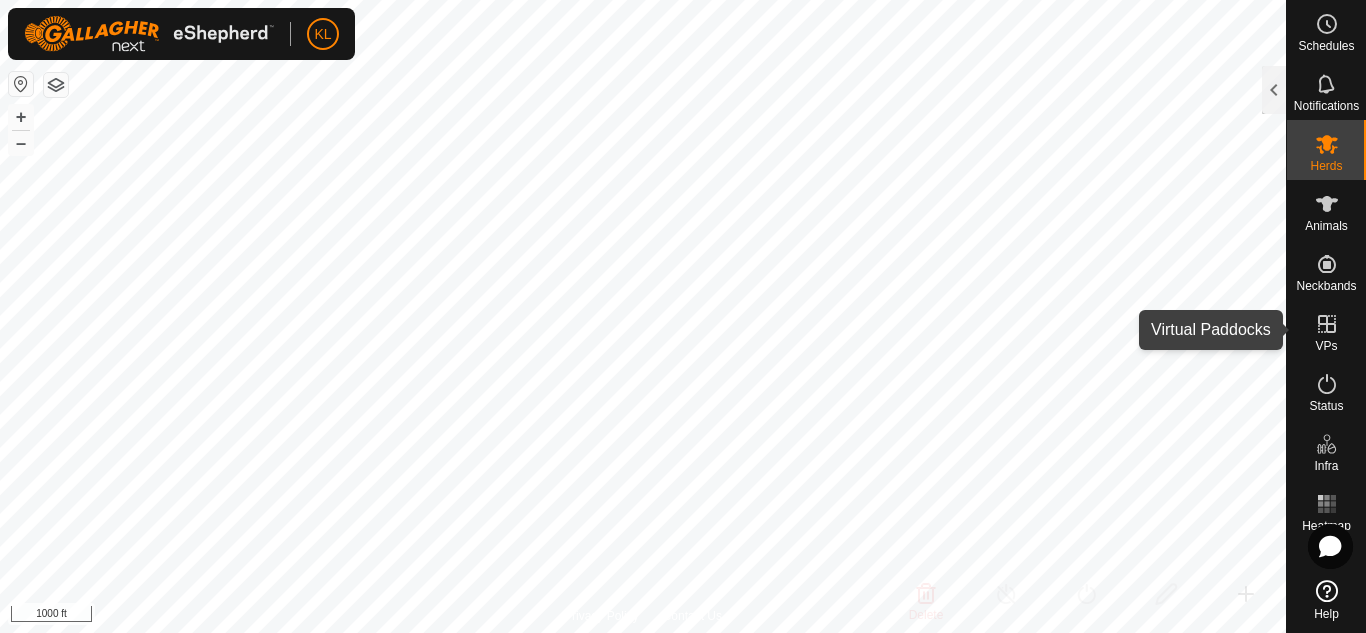 click 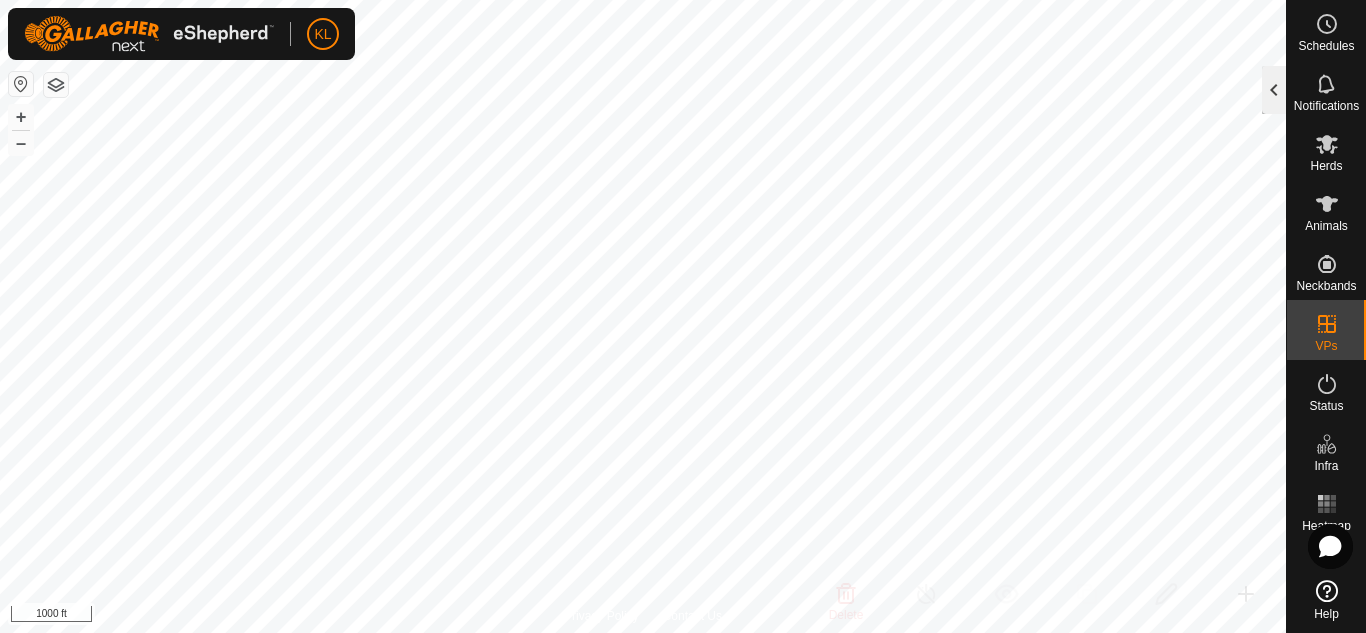 click 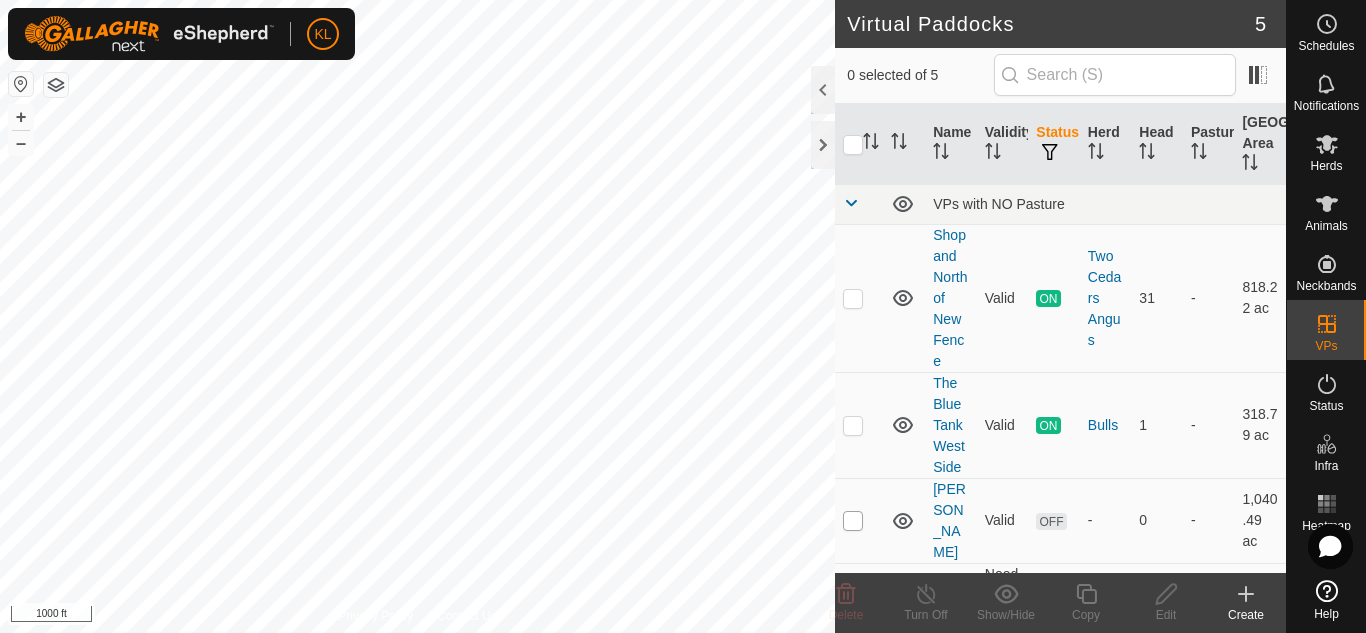 click at bounding box center (853, 521) 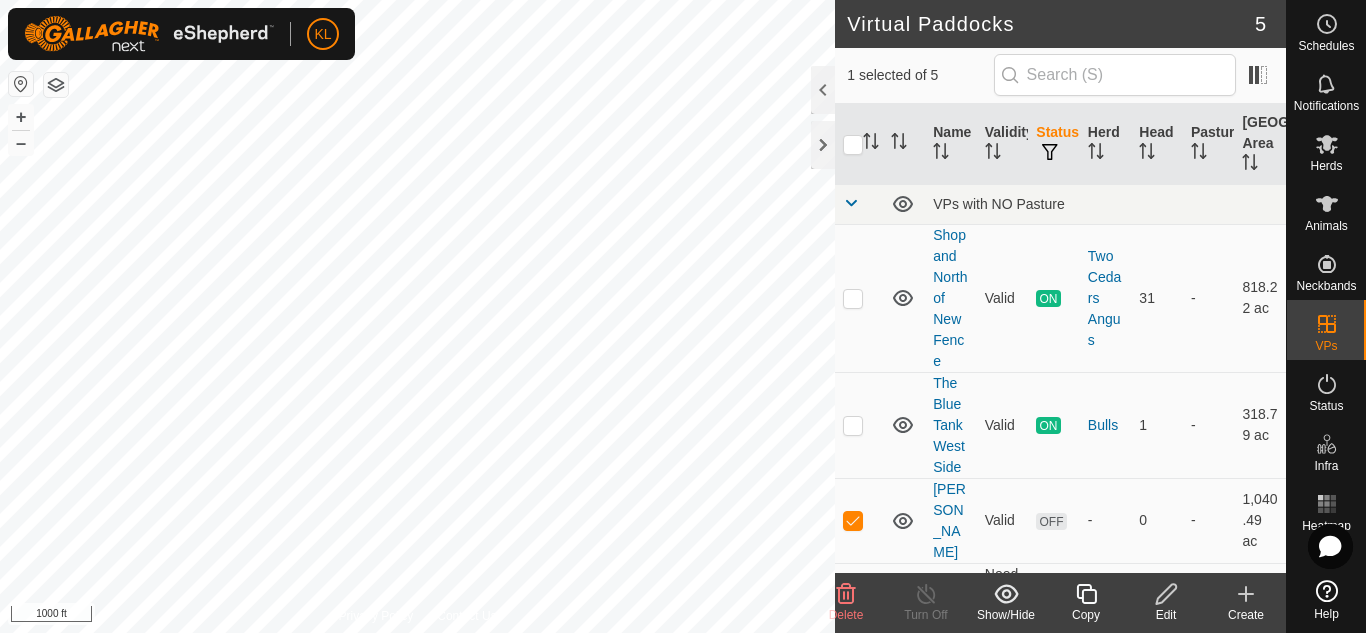 click on "Edit" 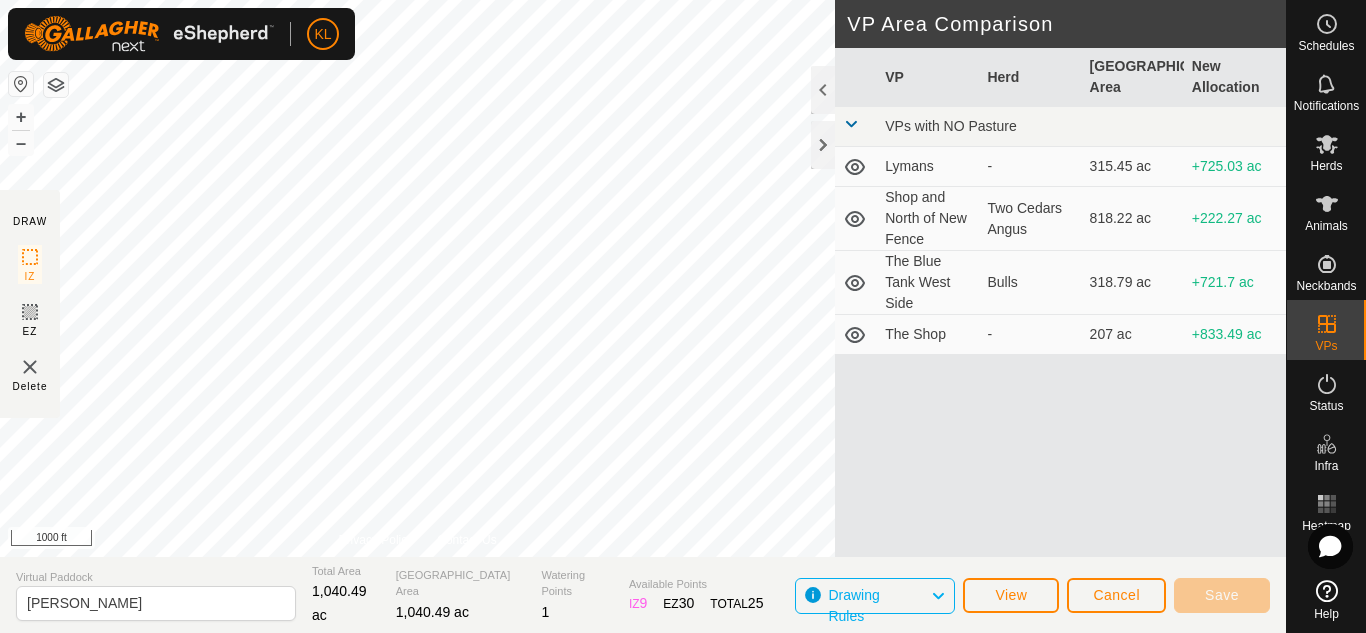 click on "KL Schedules Notifications Herds Animals Neckbands VPs Status Infra Heatmap Help DRAW IZ EZ Delete Privacy Policy Contact Us + – ⇧ i 1000 ft VP Area Comparison     VP   Herd   Grazing Area   New Allocation  VPs with NO Pasture  Lymans  -  315.45 ac  +725.03 ac  Shop and North of New Fence   Two Cedars Angus   818.22 ac  +222.27 ac  The Blue Tank West Side   Bulls   318.79 ac  +721.7 ac  The Shop  -  207 ac  +833.49 ac Virtual Paddock Lyman-Guymon-Lee Total Area 1,040.49 ac Grazing Area 1,040.49 ac Watering Points 1 Available Points  IZ   9  EZ  30  TOTAL   25 Drawing Rules View Cancel Save" at bounding box center [683, 316] 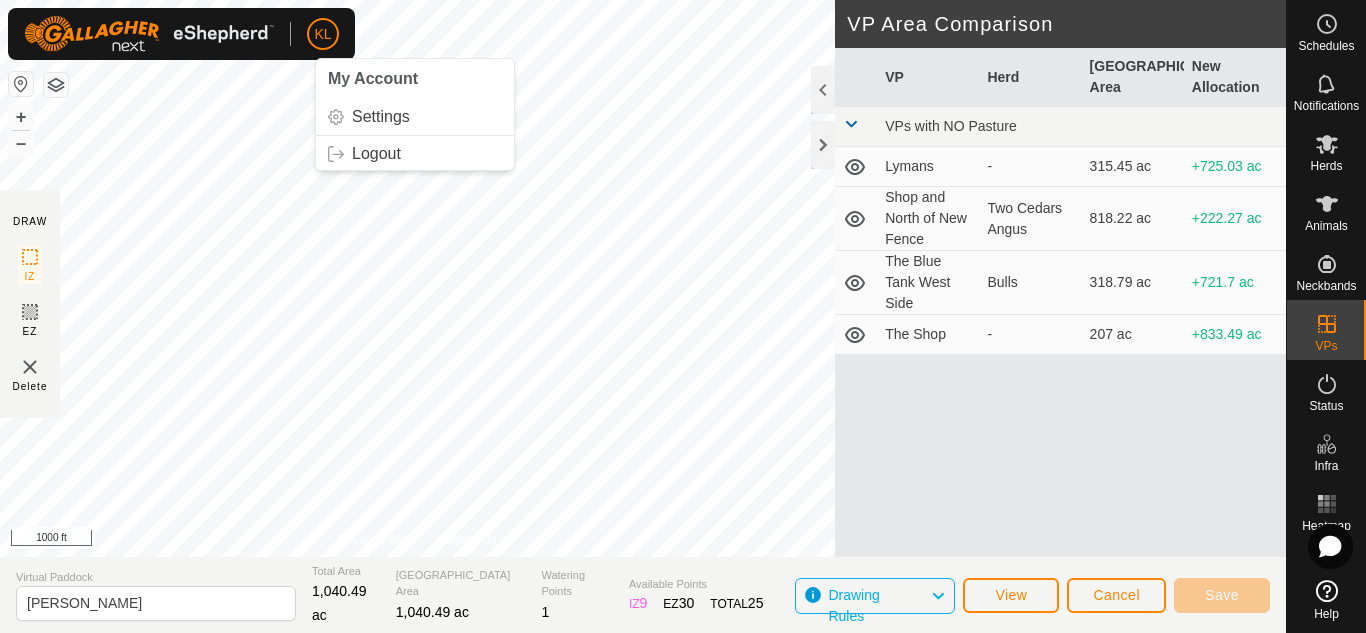 click on "KL My Account Settings Logout Schedules Notifications Herds Animals Neckbands VPs Status Infra Heatmap Help DRAW IZ EZ Delete Privacy Policy Contact Us + – ⇧ i 1000 ft VP Area Comparison     VP   Herd   Grazing Area   New Allocation  VPs with NO Pasture  Lymans  -  315.45 ac  +725.03 ac  Shop and North of New Fence   Two Cedars Angus   818.22 ac  +222.27 ac  The Blue Tank West Side   Bulls   318.79 ac  +721.7 ac  The Shop  -  207 ac  +833.49 ac Virtual Paddock Lyman-Guymon-Lee Total Area 1,040.49 ac Grazing Area 1,040.49 ac Watering Points 1 Available Points  IZ   9  EZ  30  TOTAL   25 Drawing Rules View Cancel Save" at bounding box center (683, 316) 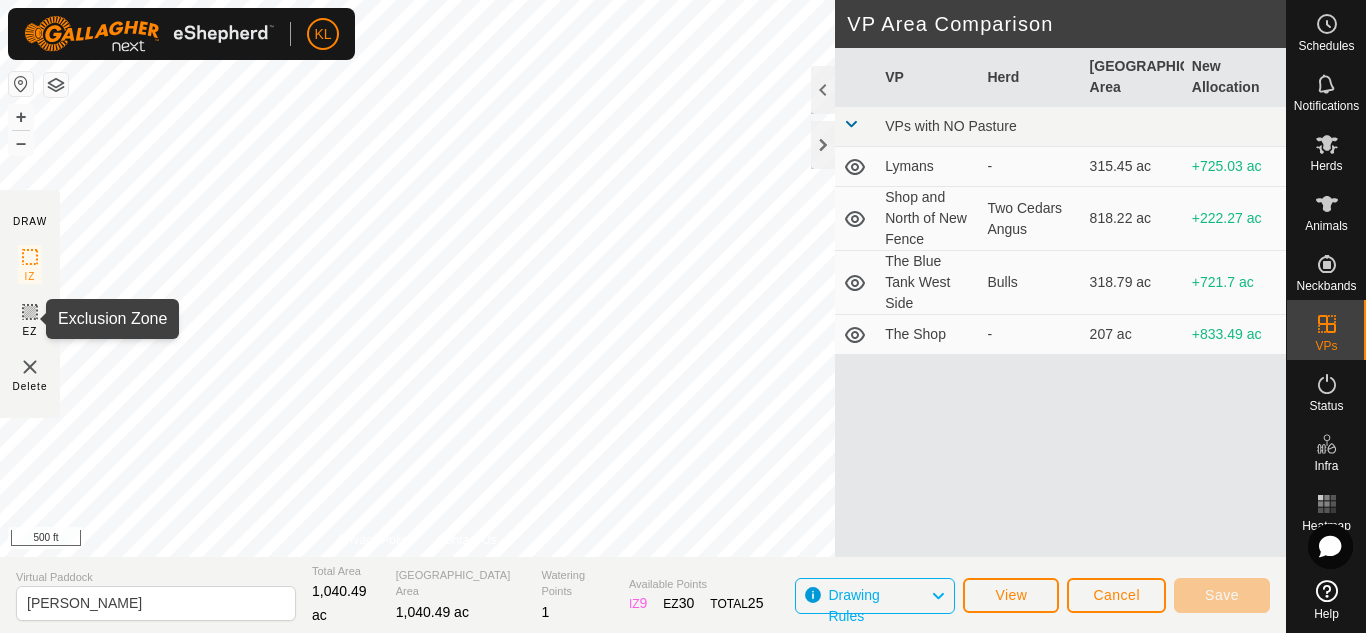 click 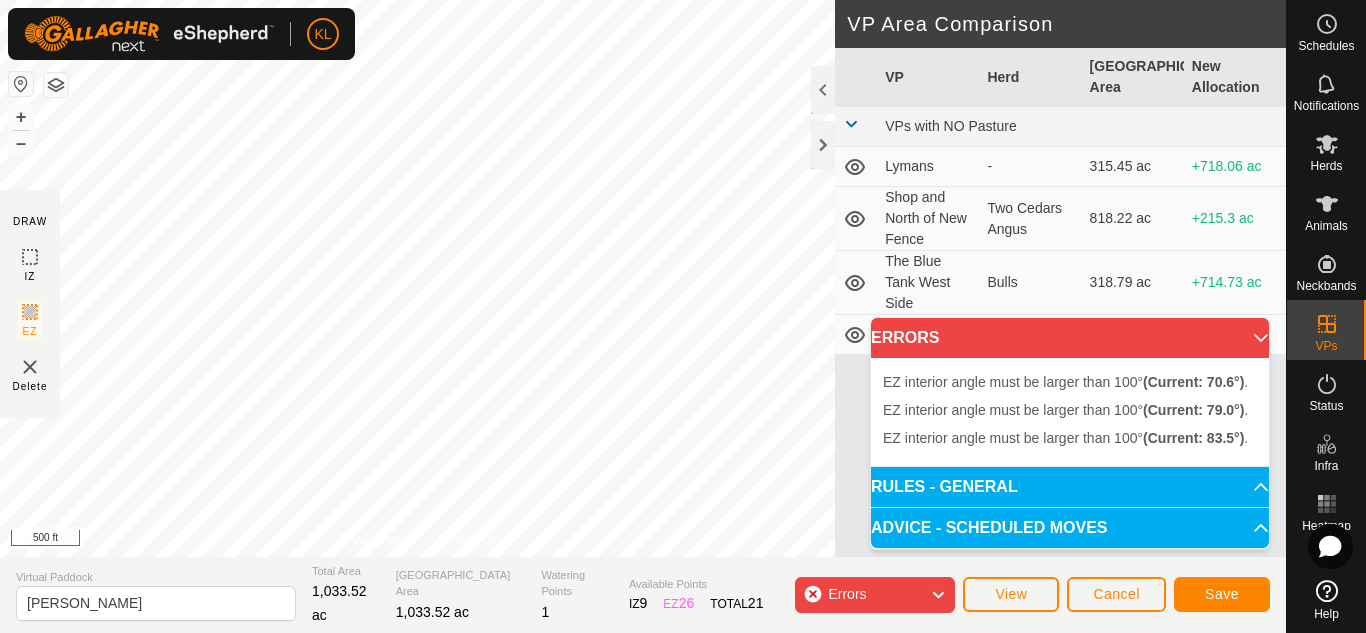 click on "KL Schedules Notifications Herds Animals Neckbands VPs Status Infra Heatmap Help DRAW IZ EZ Delete Privacy Policy Contact Us + – ⇧ i 500 ft VP Area Comparison     VP   Herd   Grazing Area   New Allocation  VPs with NO Pasture  Lymans  -  315.45 ac  +718.06 ac  Shop and North of New Fence   Two Cedars Angus   818.22 ac  +215.3 ac  The Blue Tank West Side   Bulls   318.79 ac  +714.73 ac  The Shop  -  207 ac  +826.52 ac Virtual Paddock Lyman-Guymon-Lee Total Area 1,033.52 ac Grazing Area 1,033.52 ac Watering Points 1 Available Points  IZ   9  EZ  26  TOTAL   21 Errors View Cancel Save
ERRORS EZ interior angle must be larger than 100°  (Current: 70.6°) . EZ interior angle must be larger than 100°  (Current: 79.0°) . EZ interior angle must be larger than 100°  (Current: 83.5°) . RULES - GENERAL To make a VP valid for activation, it must meet the following requirements: No sharp corners: Each  IZ  angle must be larger than 80° – Use at least  4 points . Each  EZ 5 points . Boundaries:" at bounding box center (683, 316) 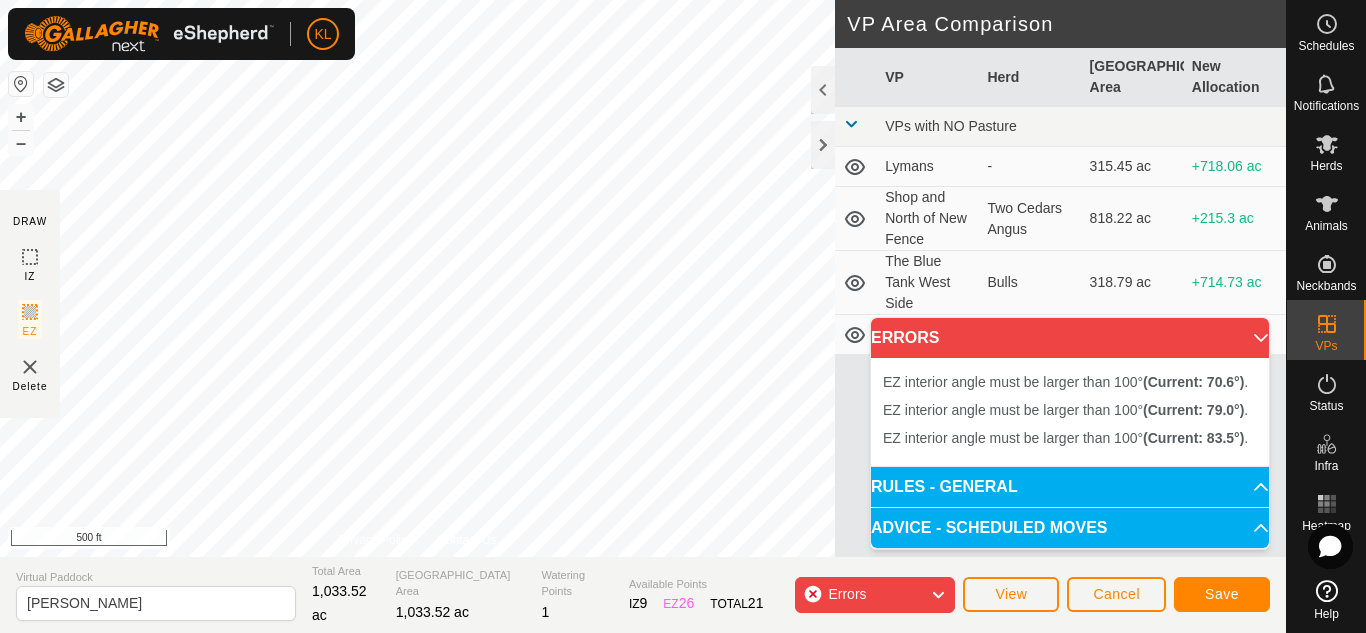 click on "EZ interior angle must be larger than 100°  (Current: 79.0°) . + – ⇧ i 500 ft" at bounding box center [417, 278] 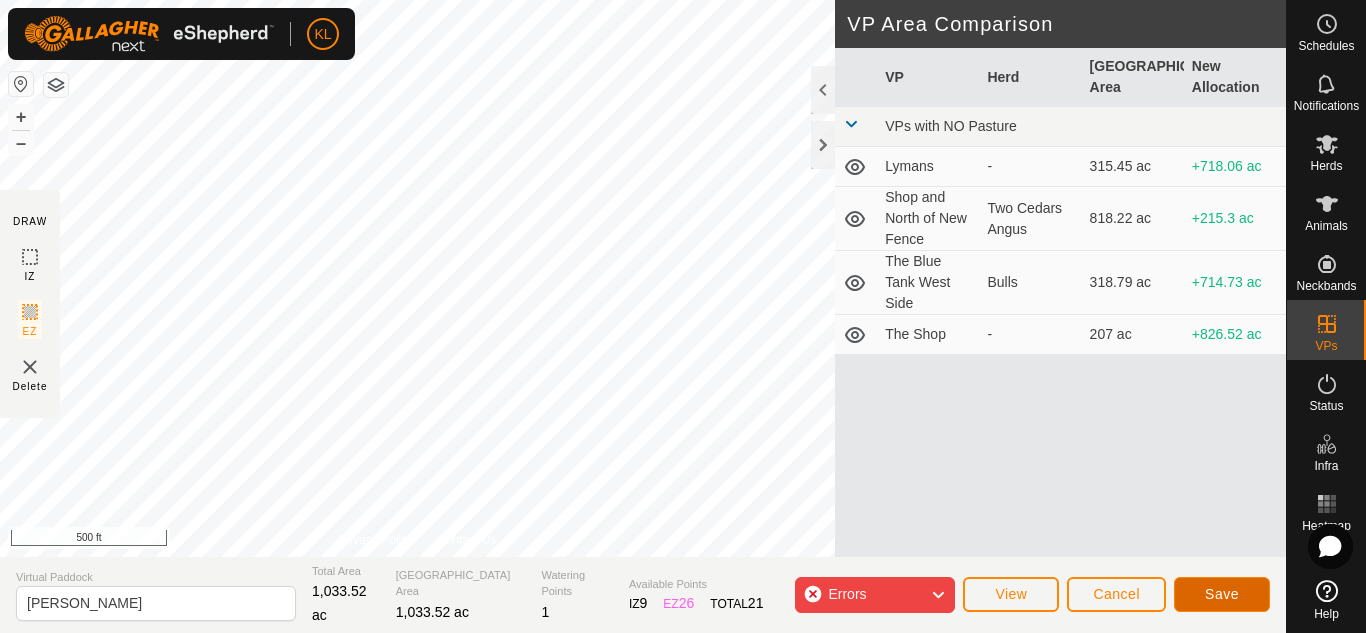 click on "Save" 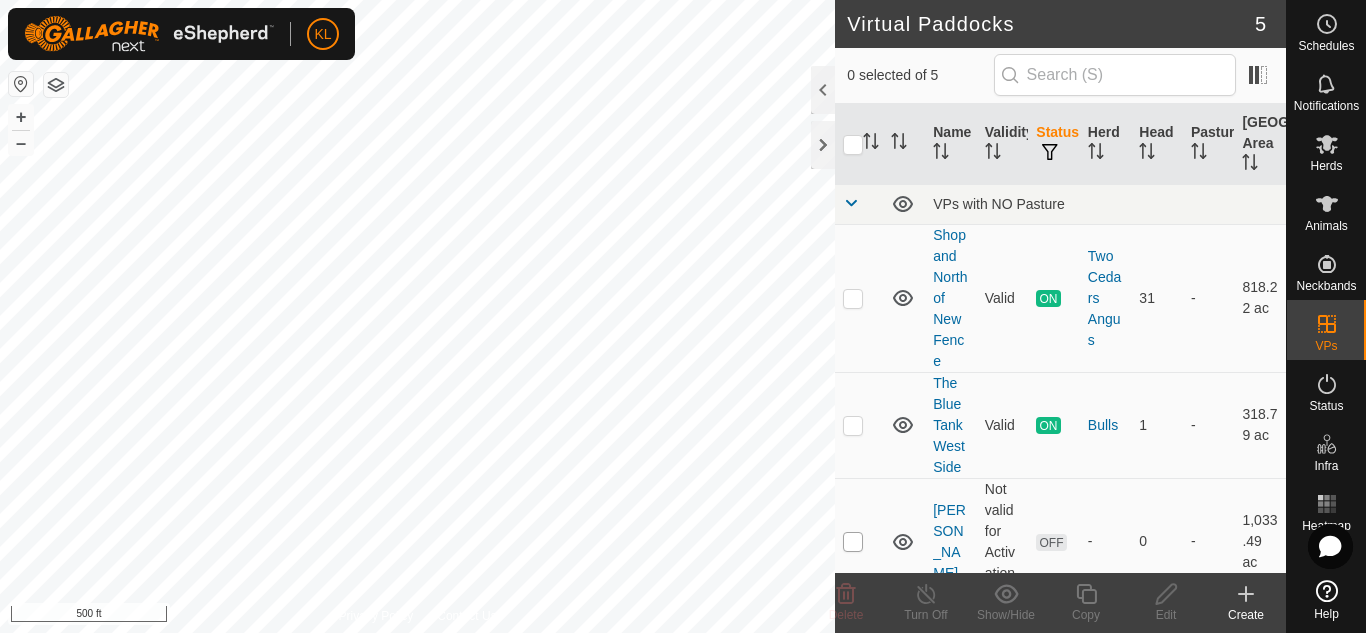 click at bounding box center [853, 542] 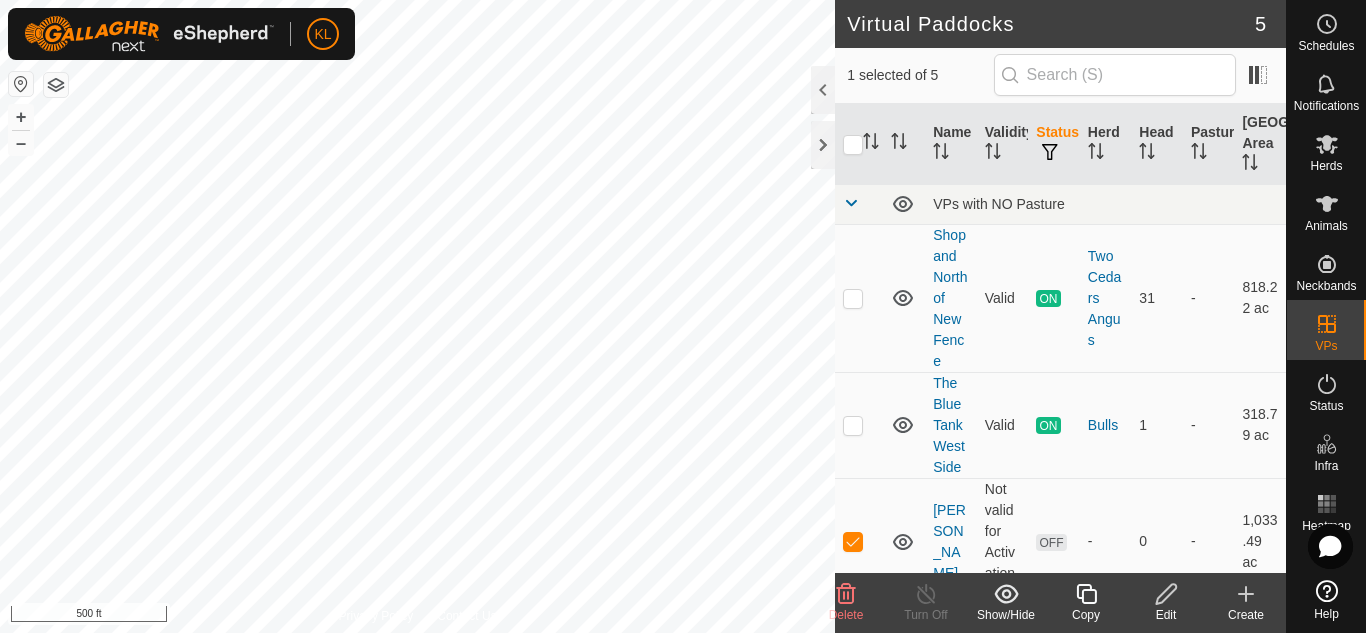 click 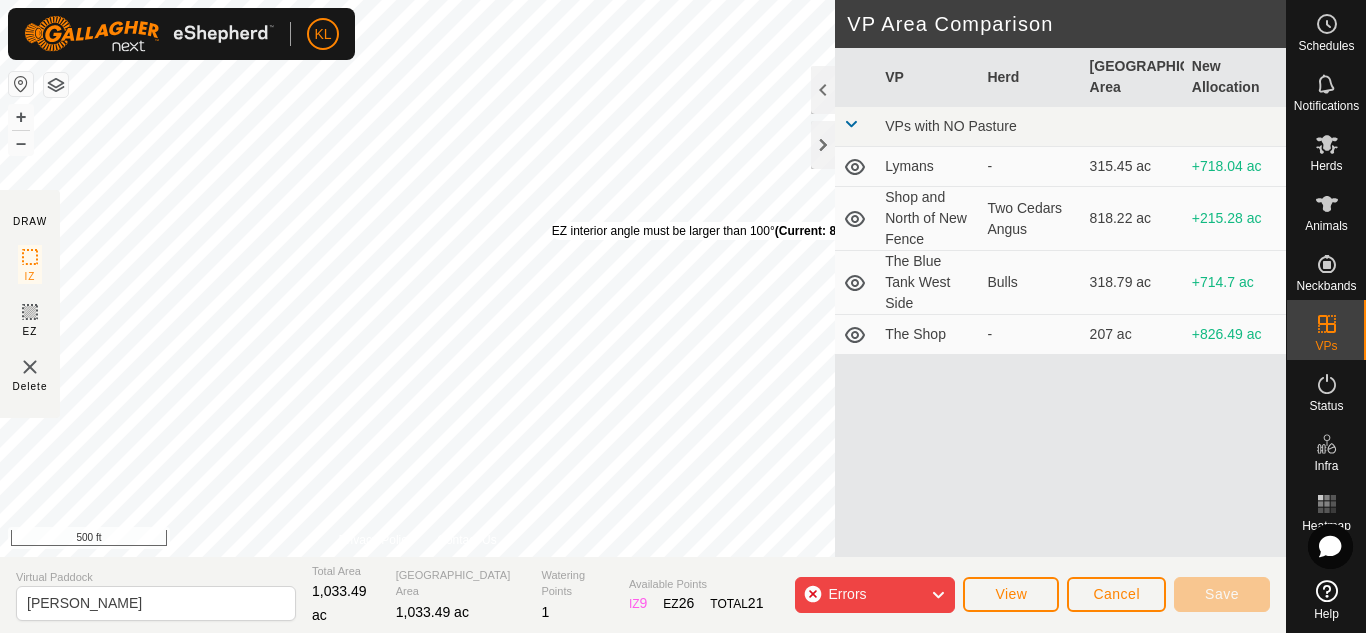 drag, startPoint x: 546, startPoint y: 211, endPoint x: 551, endPoint y: 222, distance: 12.083046 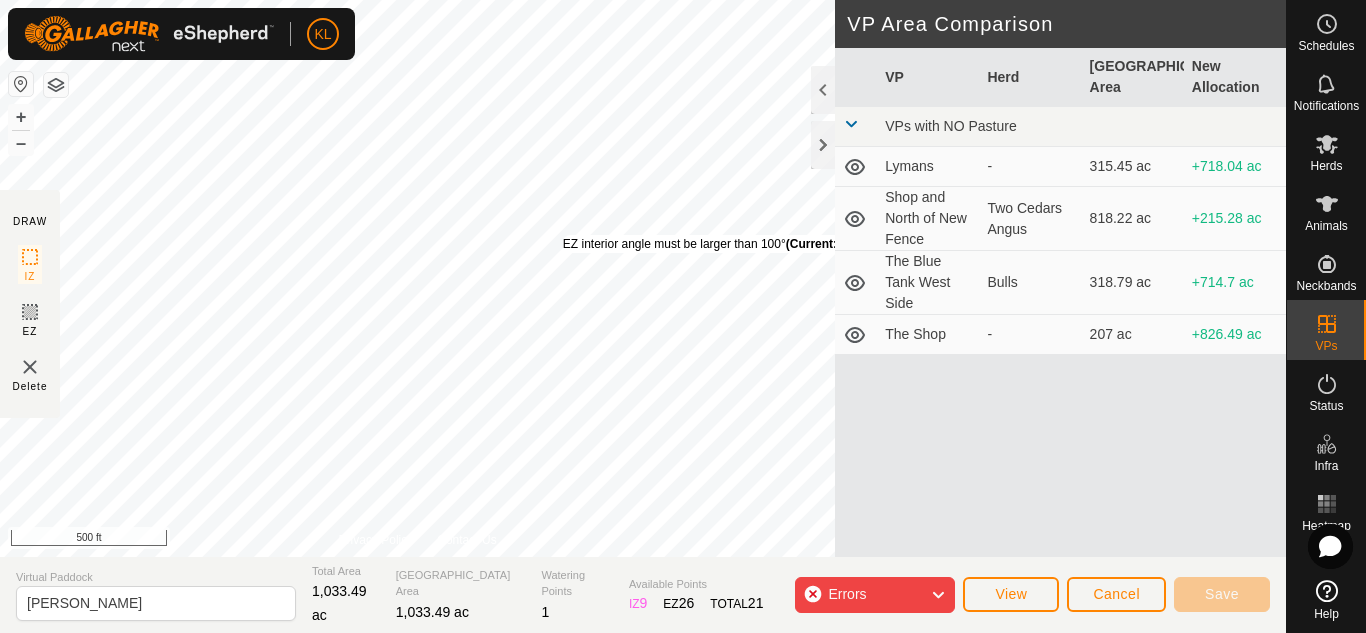 click on "EZ interior angle must be larger than 100°  (Current: 83.5°) . + – ⇧ i 500 ft" at bounding box center (417, 278) 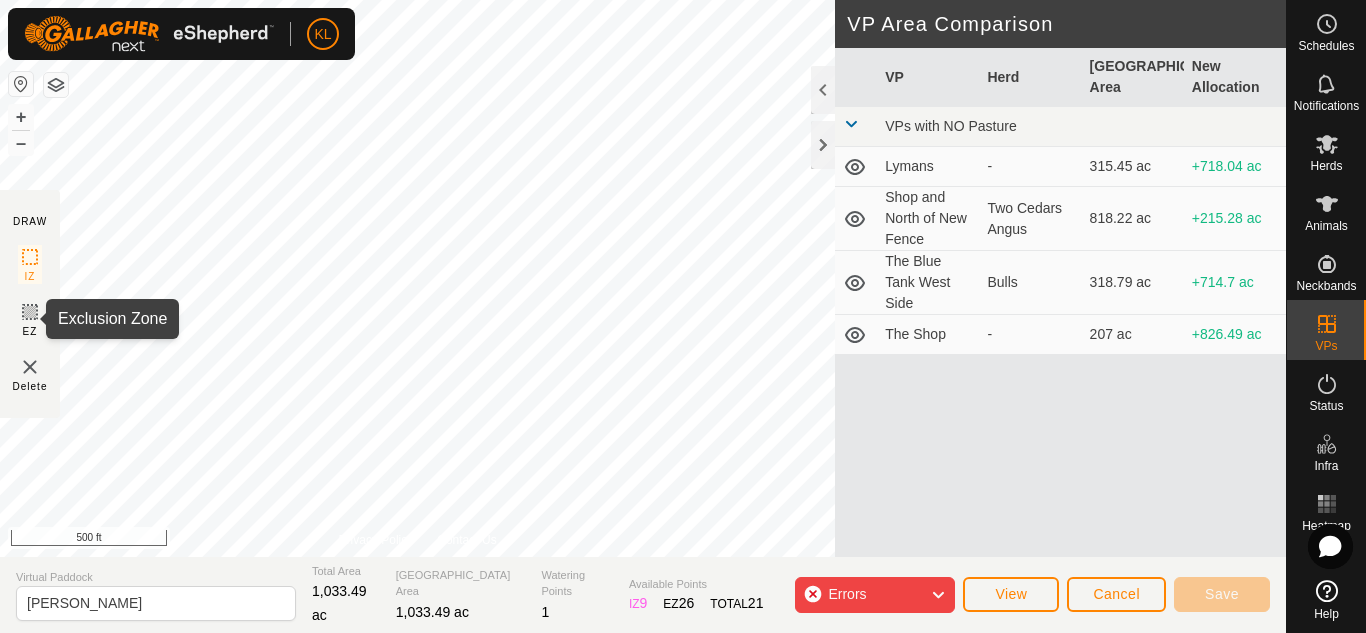 click 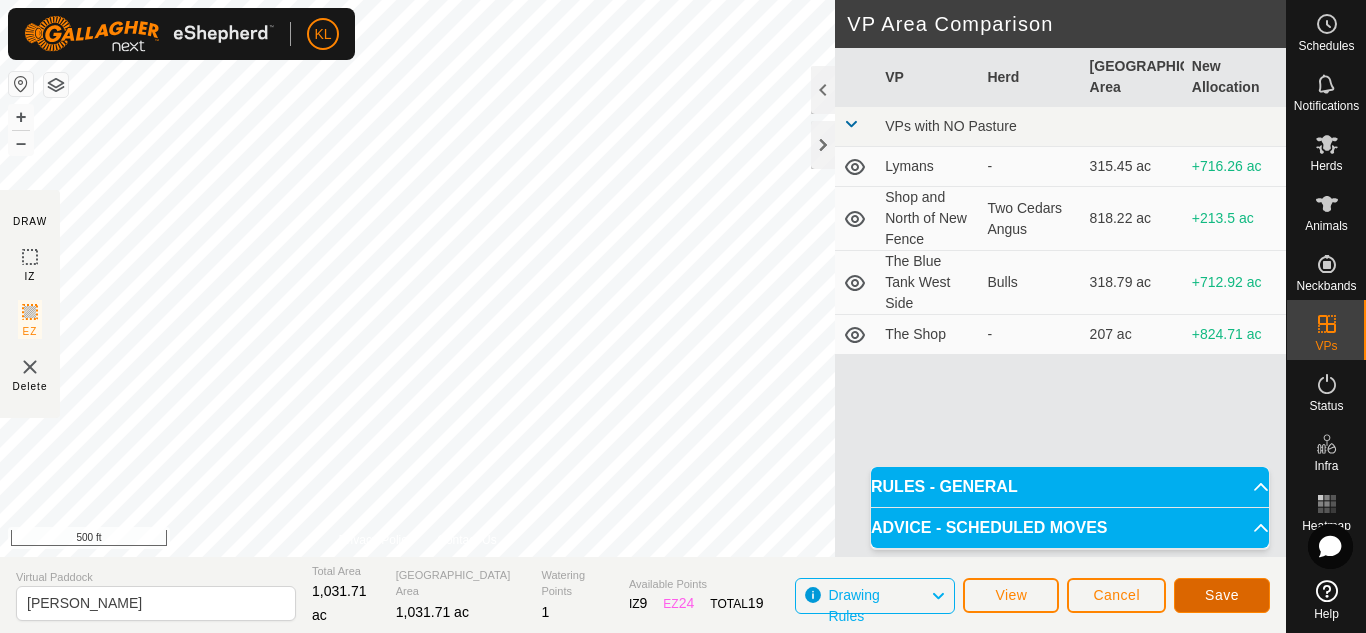 click on "Save" 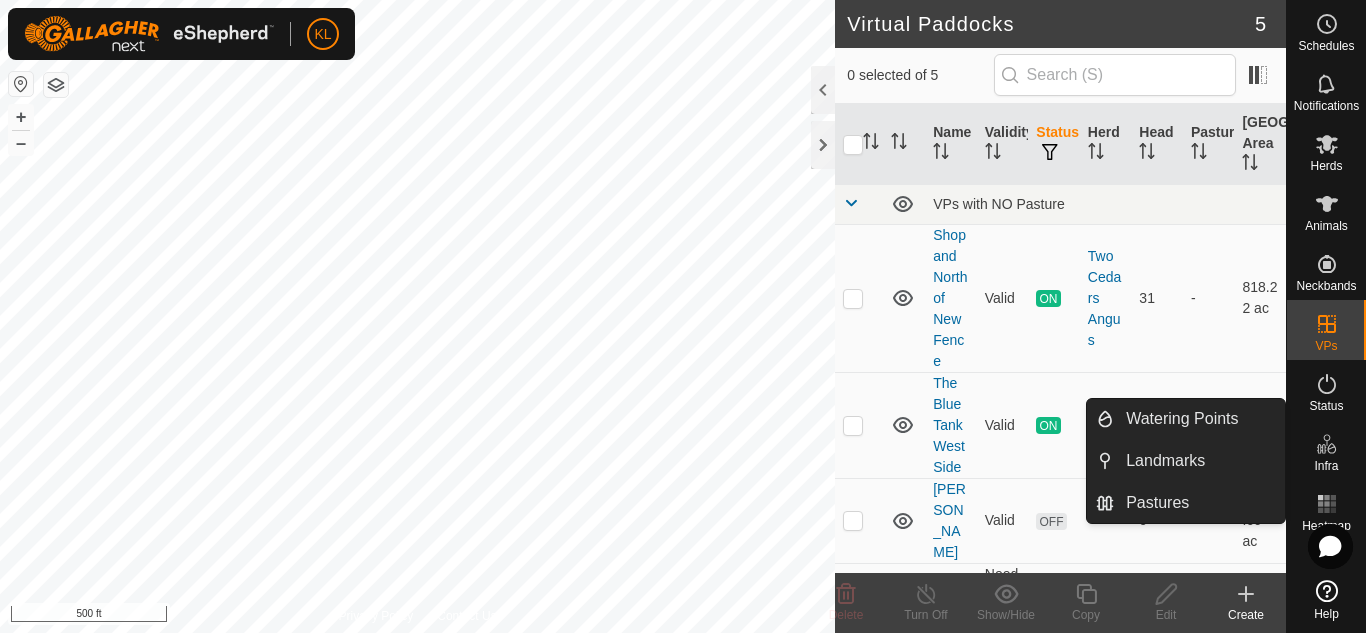 click 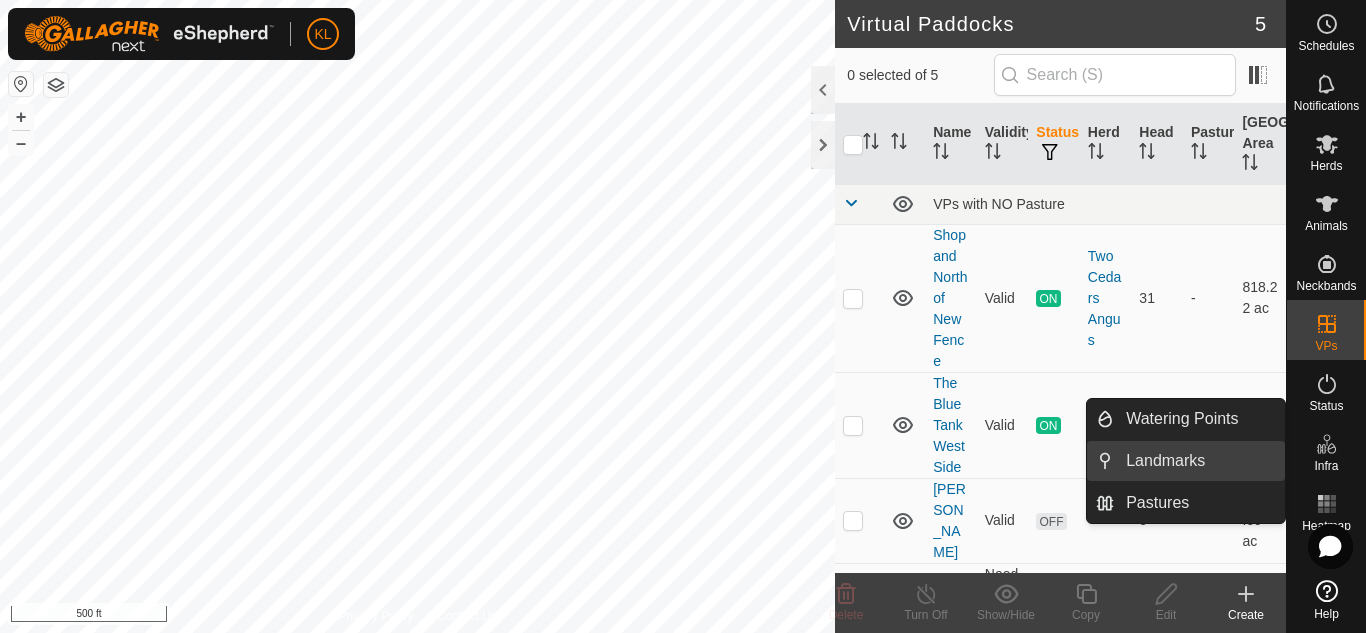 click on "Landmarks" at bounding box center [1199, 461] 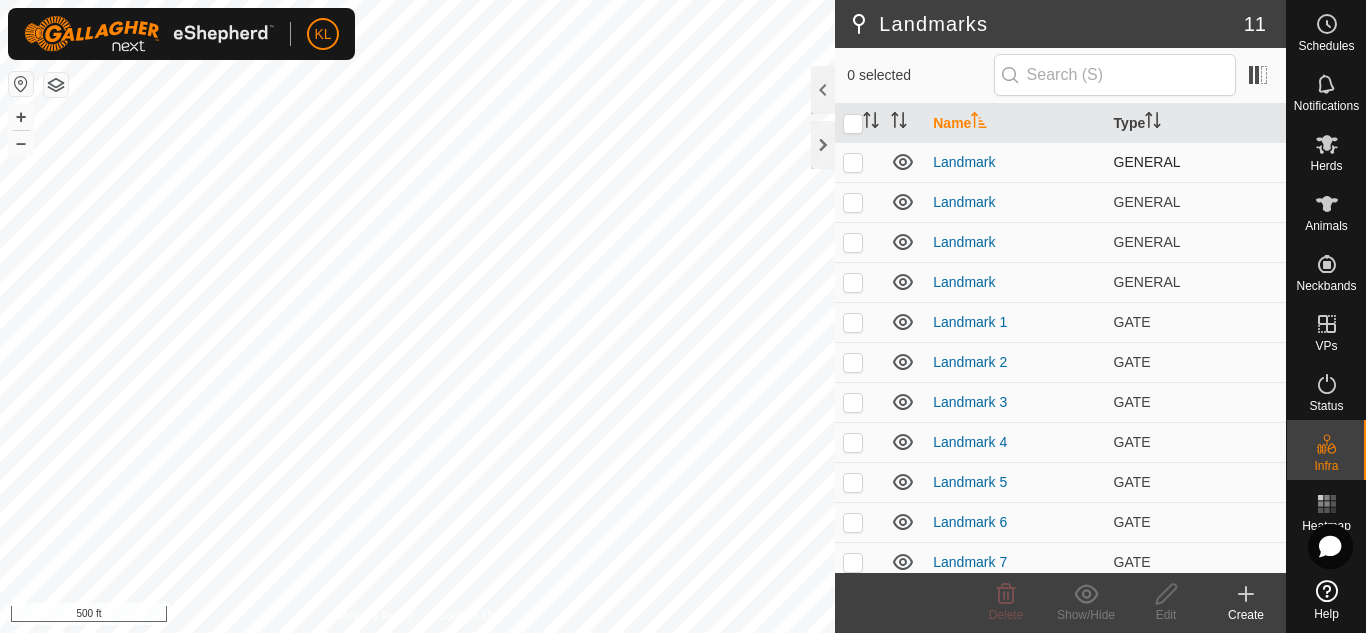 click on "Landmark" at bounding box center (1015, 162) 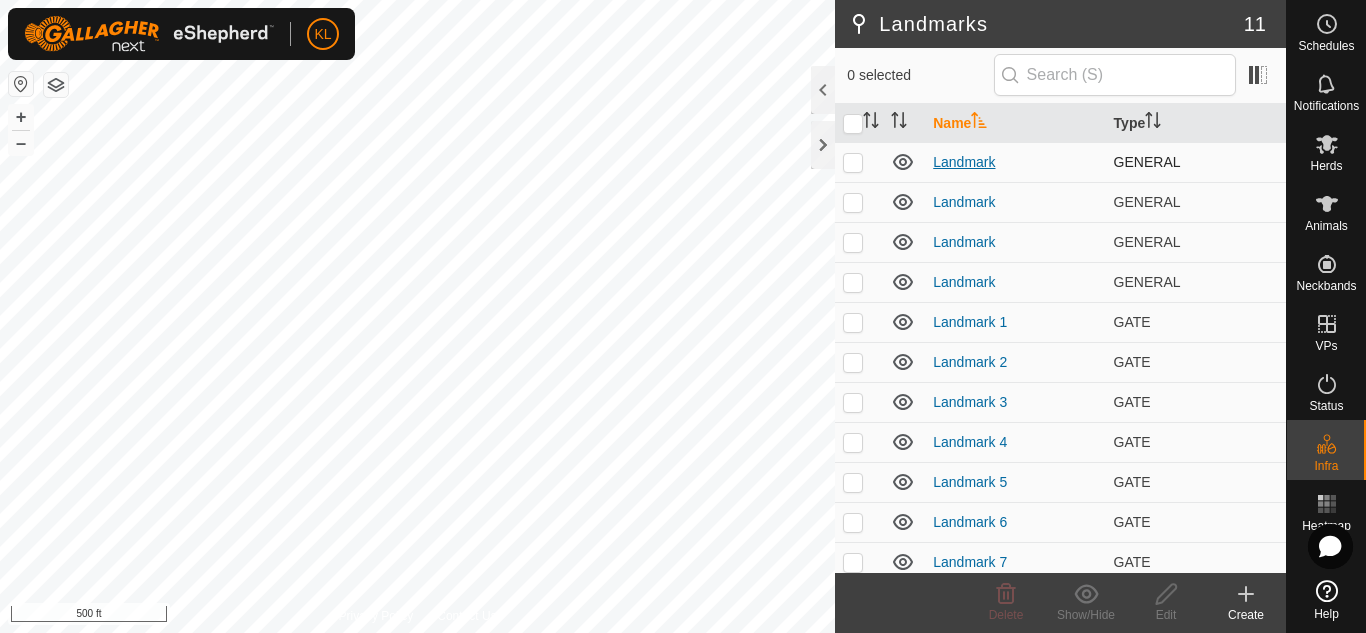 click on "Landmark" at bounding box center [964, 162] 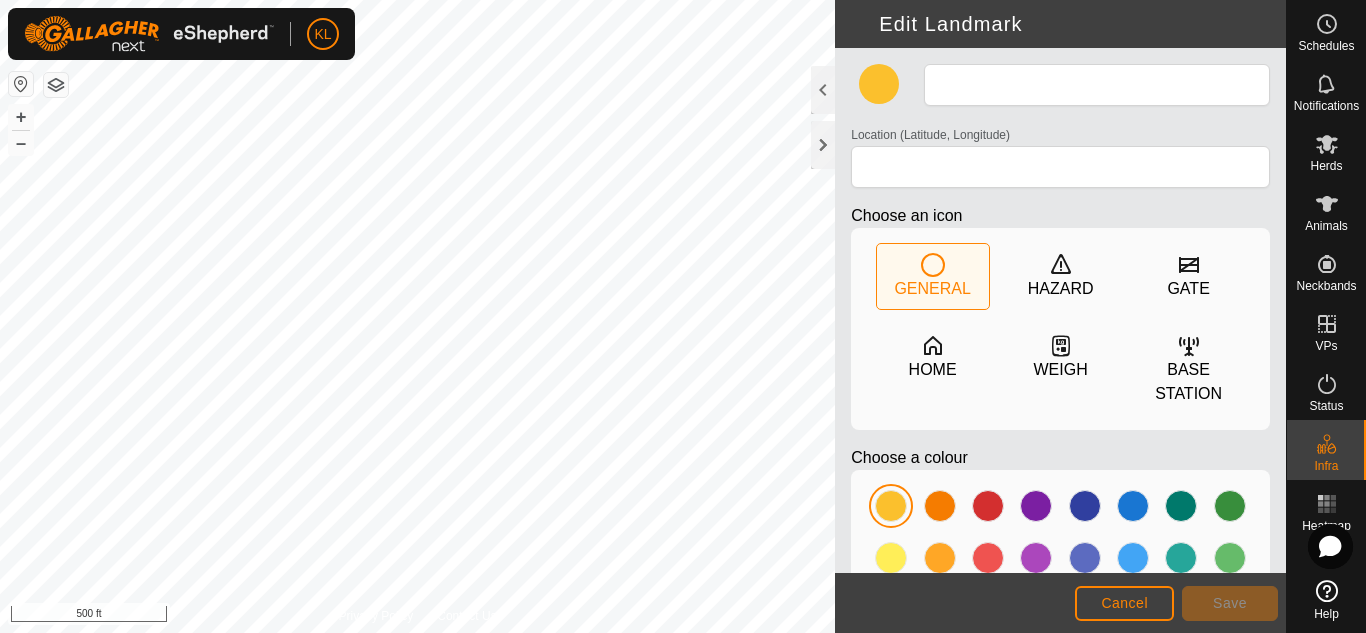 type on "Landmark" 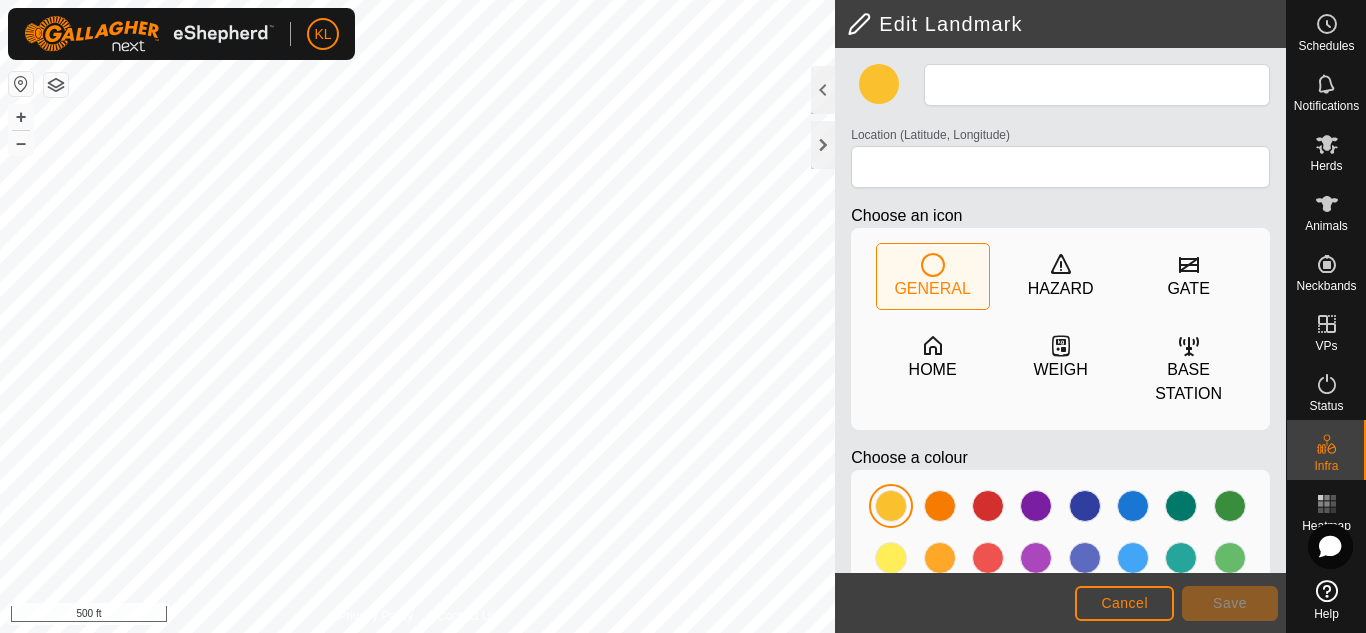 type on "37.604518, -109.389202" 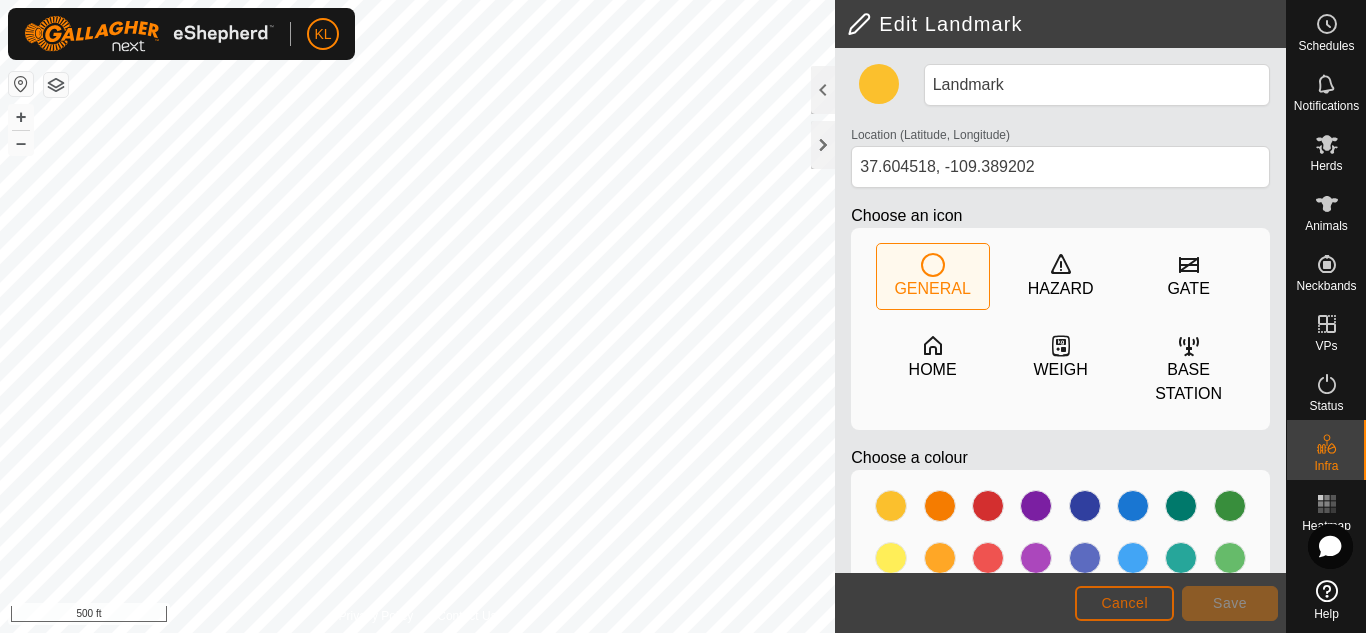 click on "Cancel" 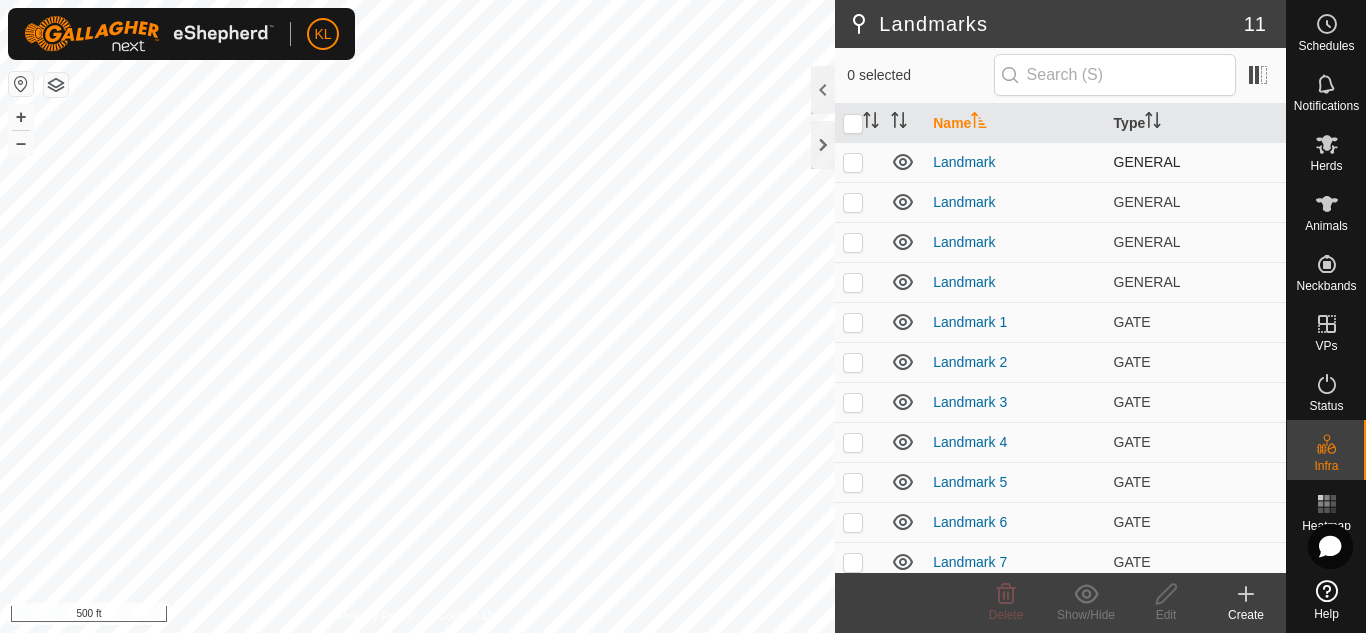 click at bounding box center [853, 162] 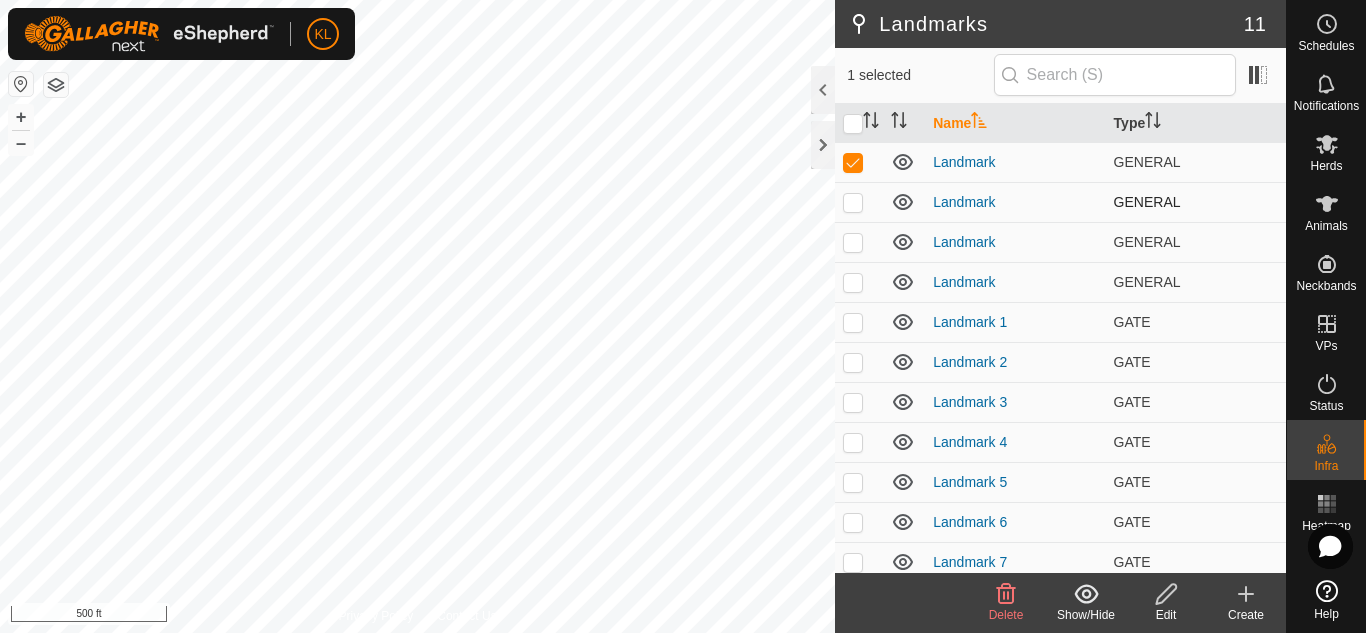 click at bounding box center (859, 202) 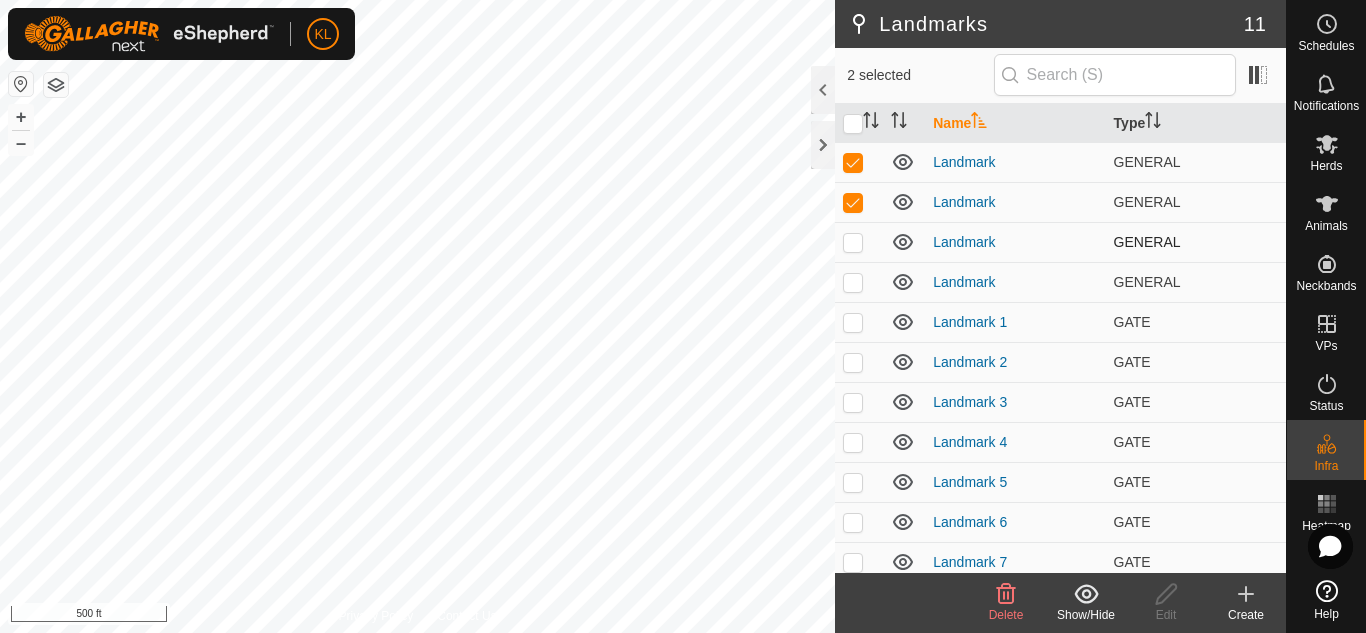 click at bounding box center [853, 242] 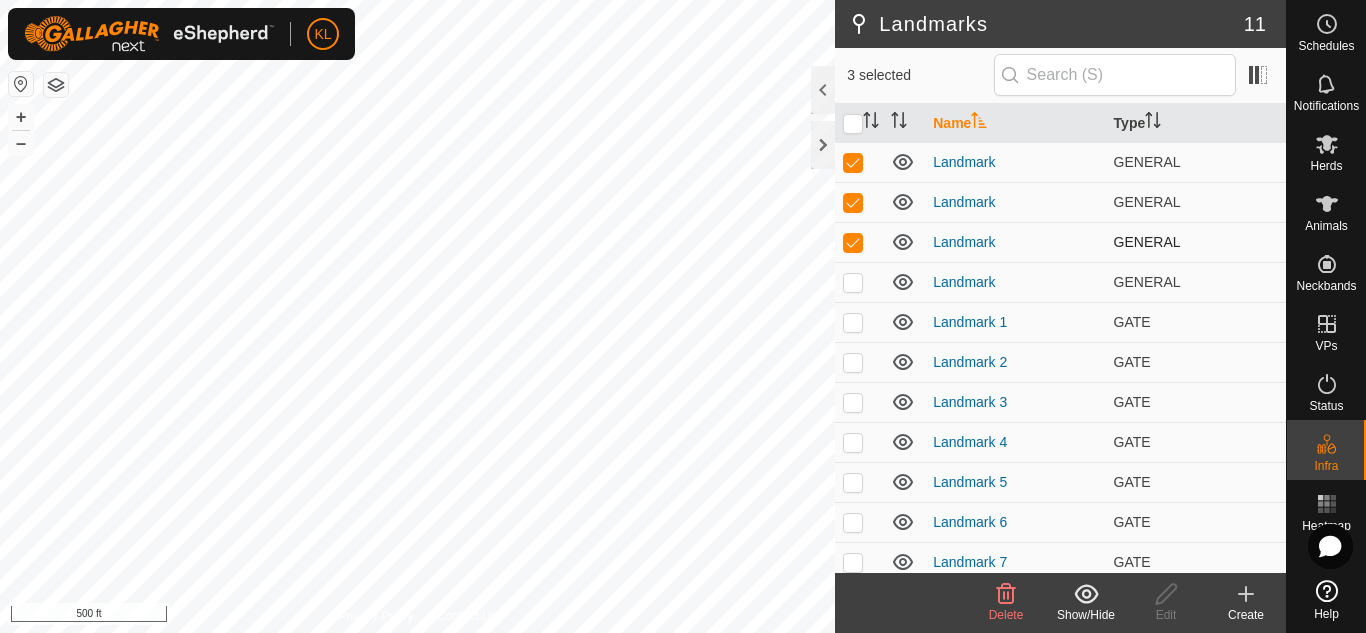 checkbox on "true" 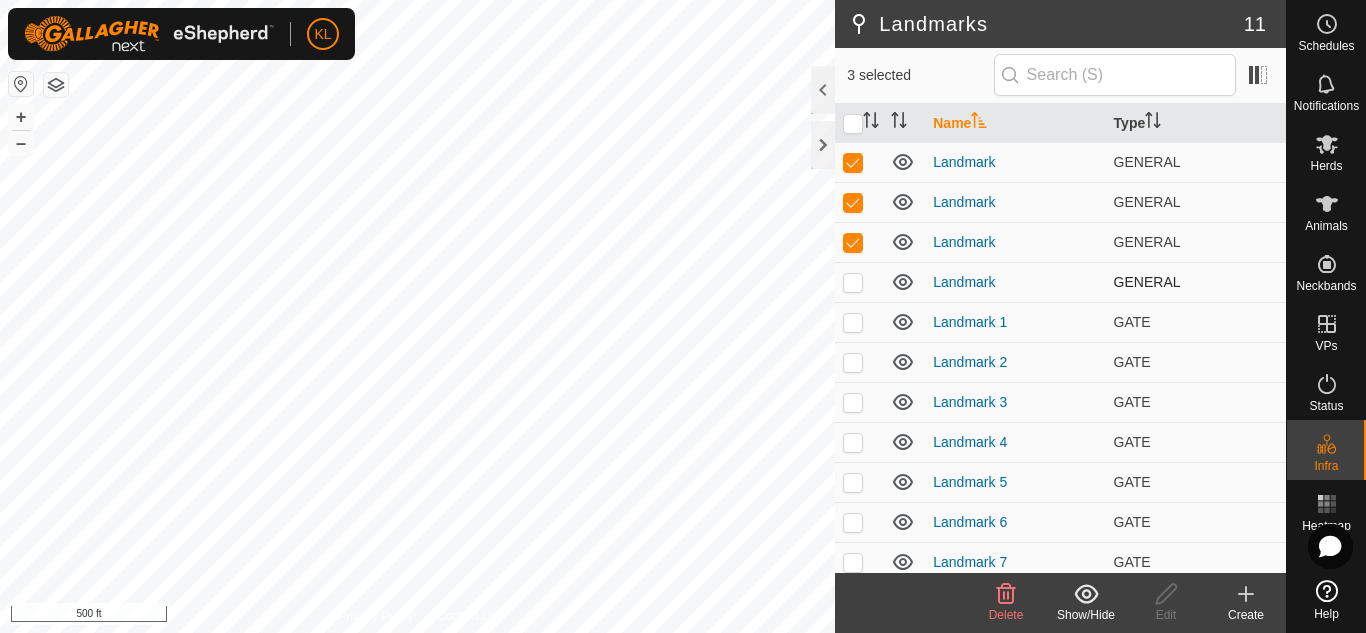 click at bounding box center [853, 282] 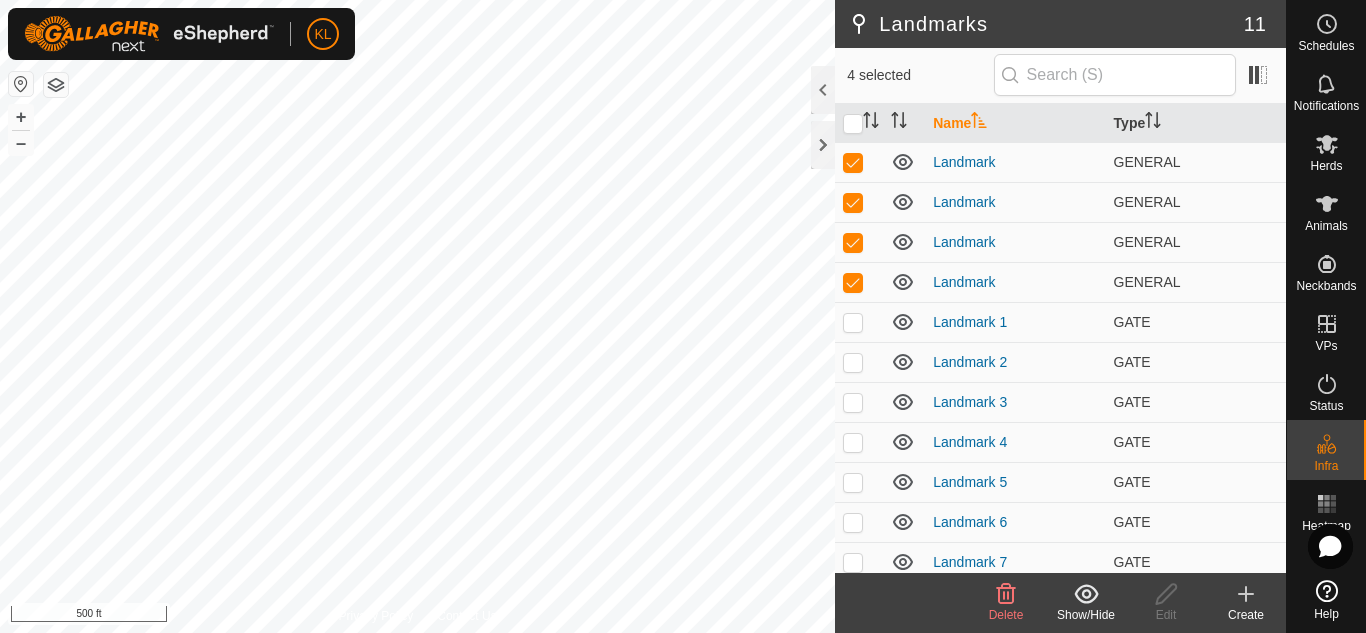 click 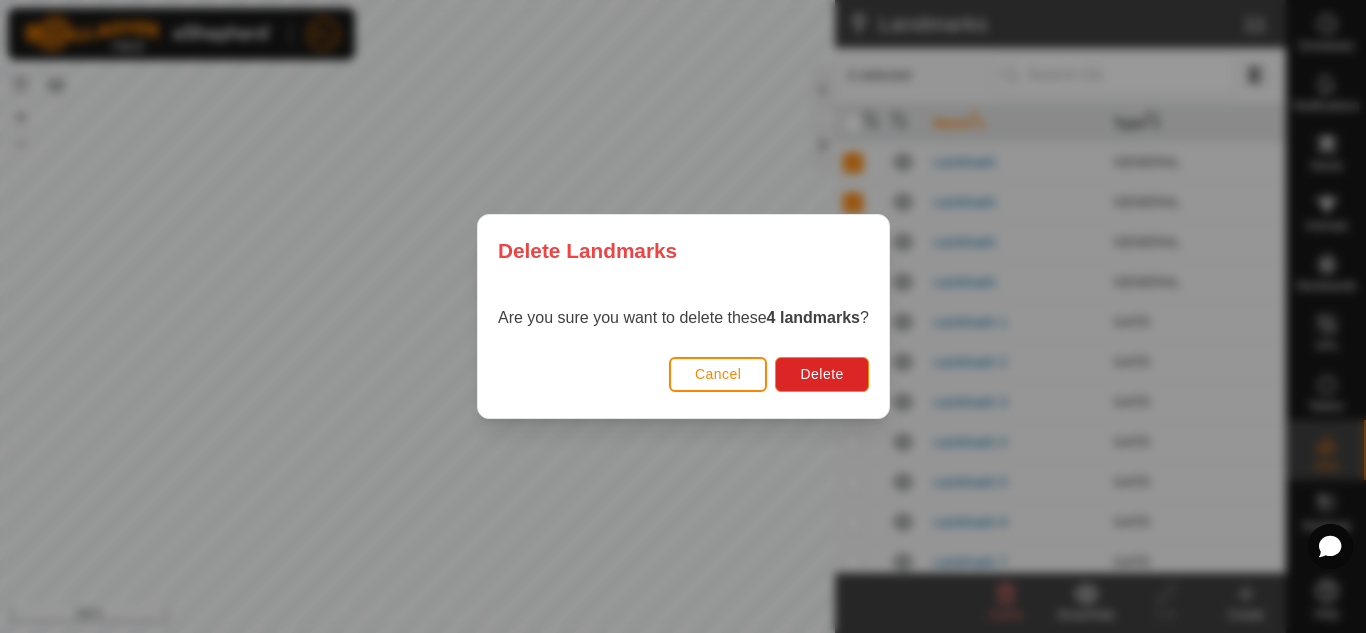 click on "Delete Landmarks  Are you sure you want to delete these  4 landmarks ? Cancel Delete" at bounding box center (683, 316) 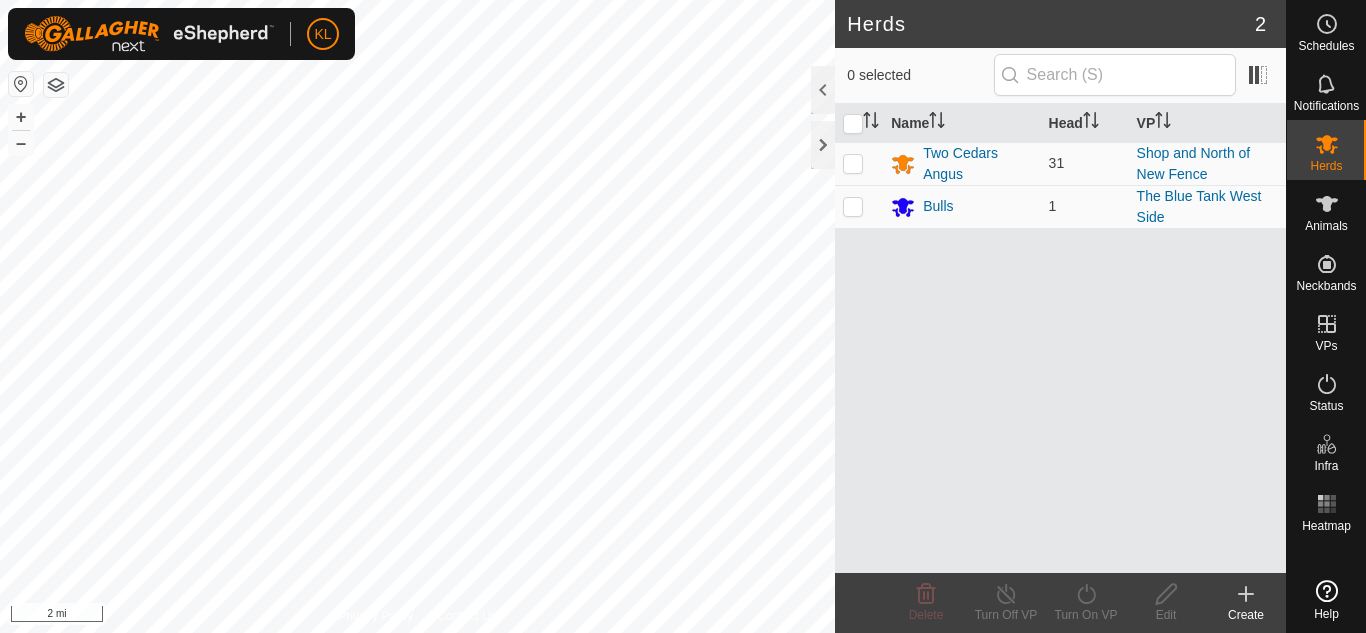 scroll, scrollTop: 0, scrollLeft: 0, axis: both 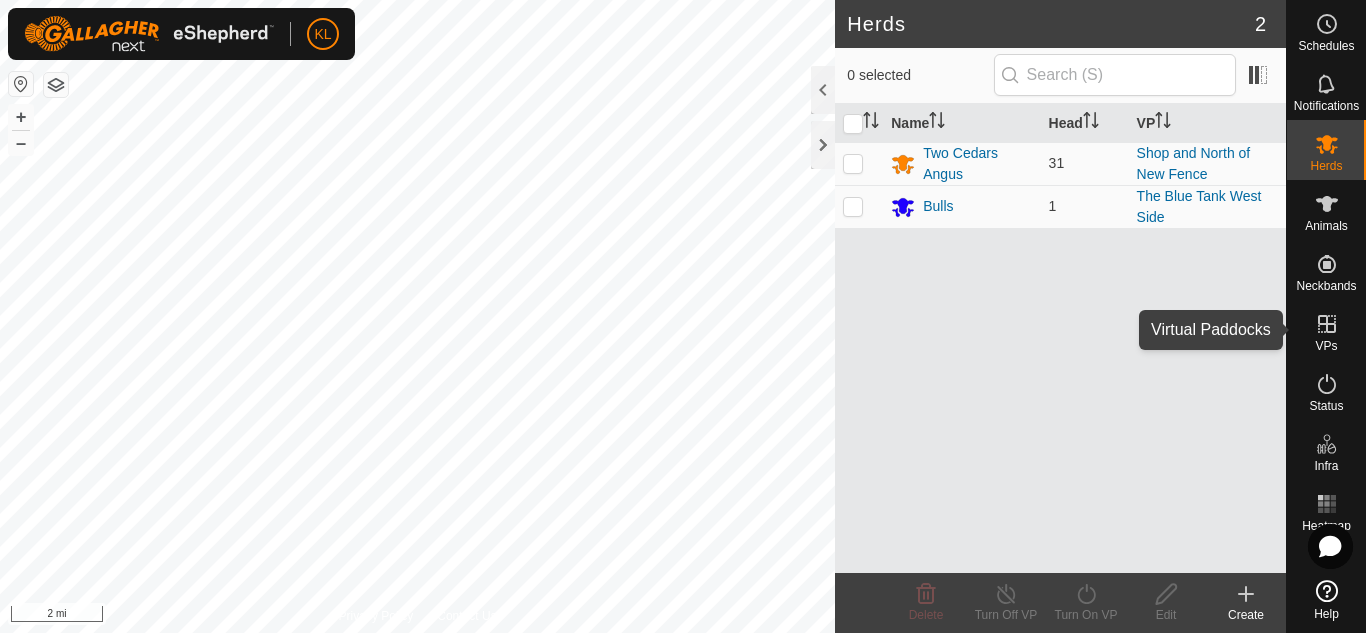 click 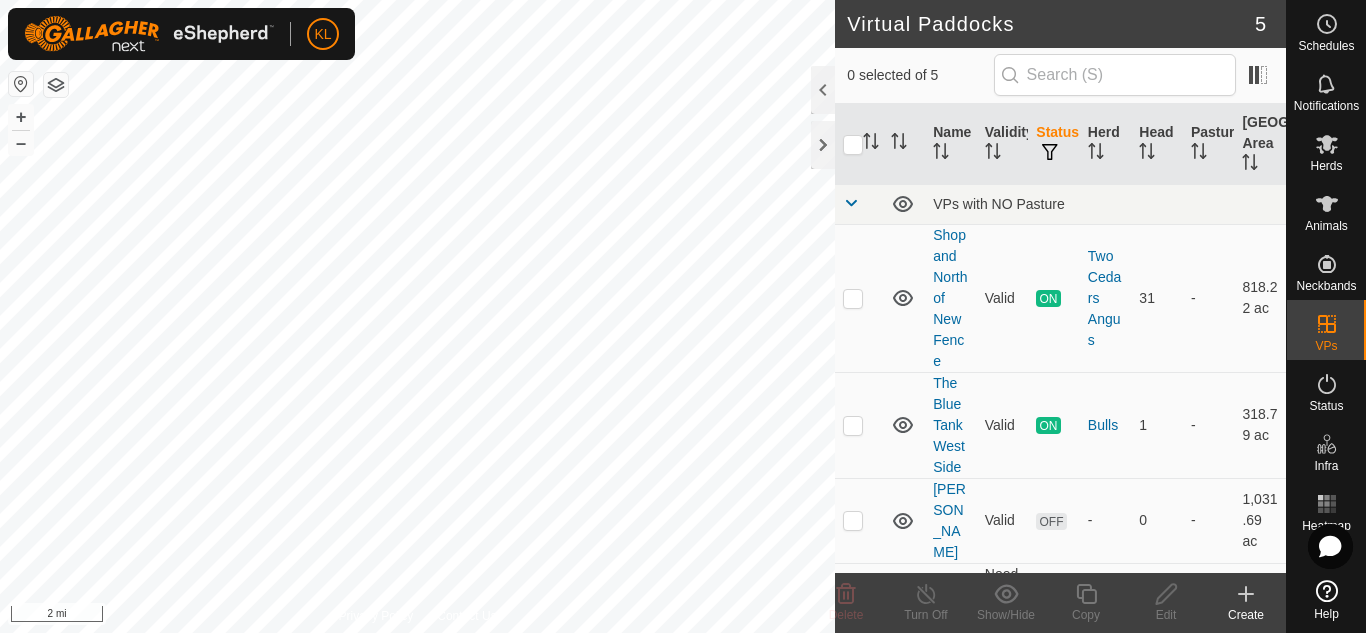 click 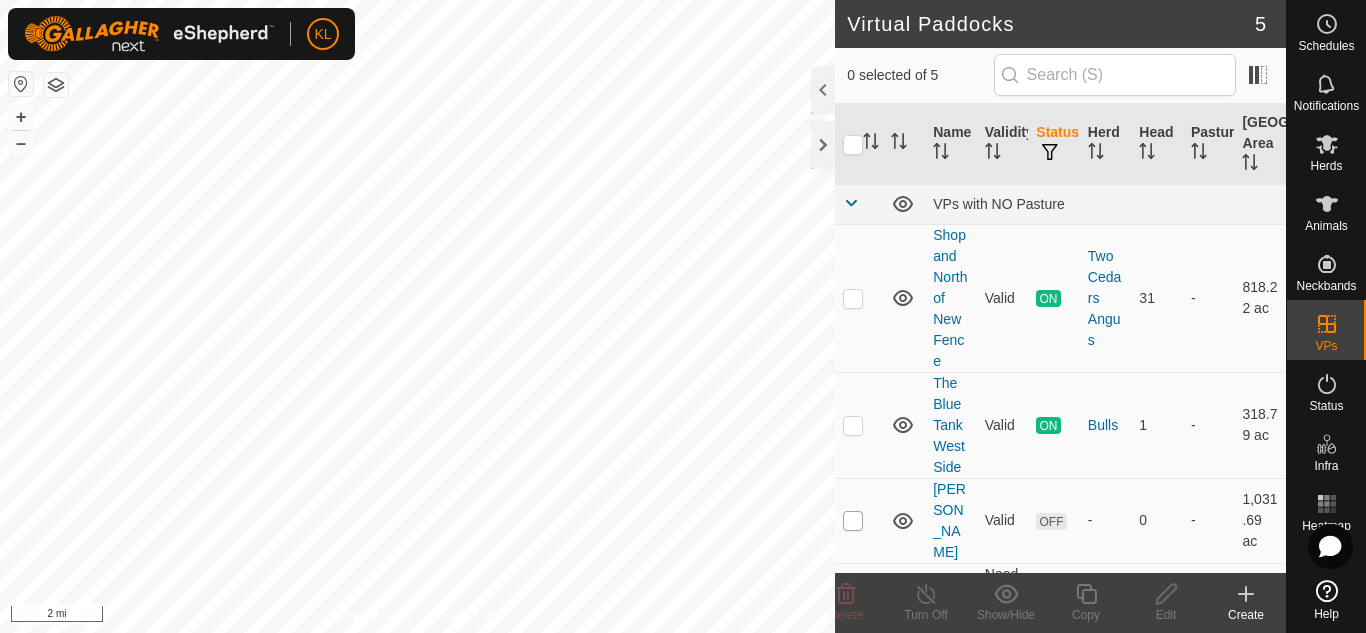 click at bounding box center [853, 521] 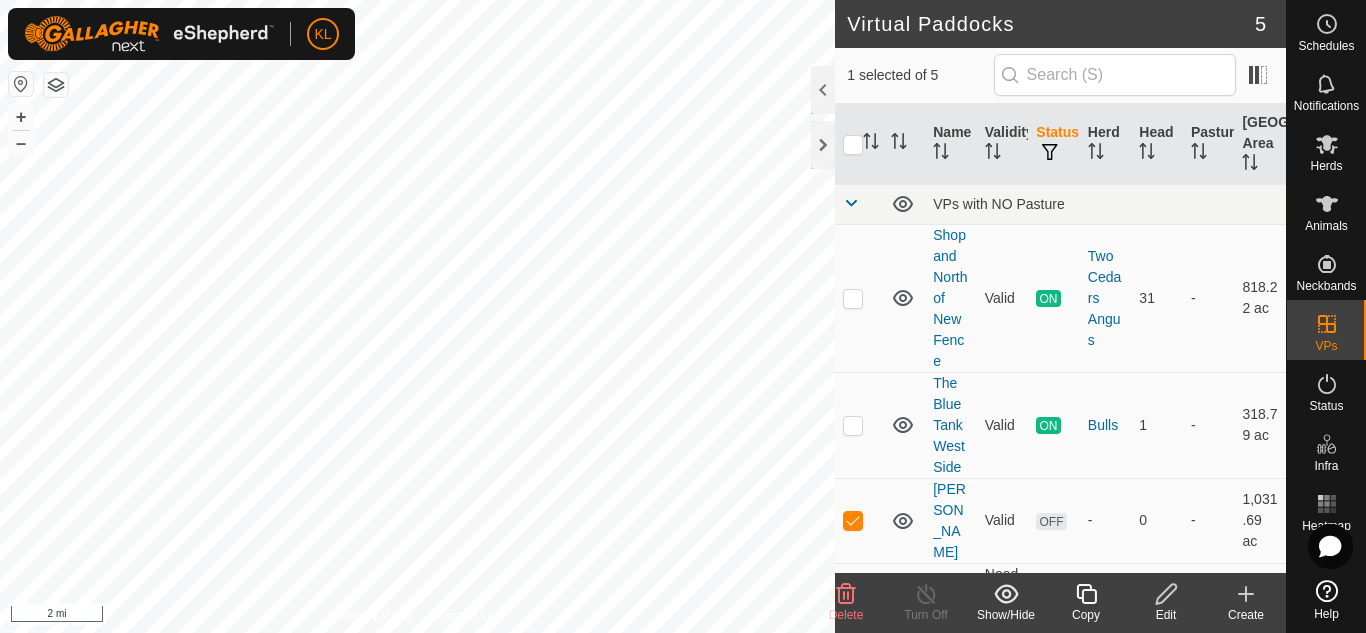 click at bounding box center [21, 84] 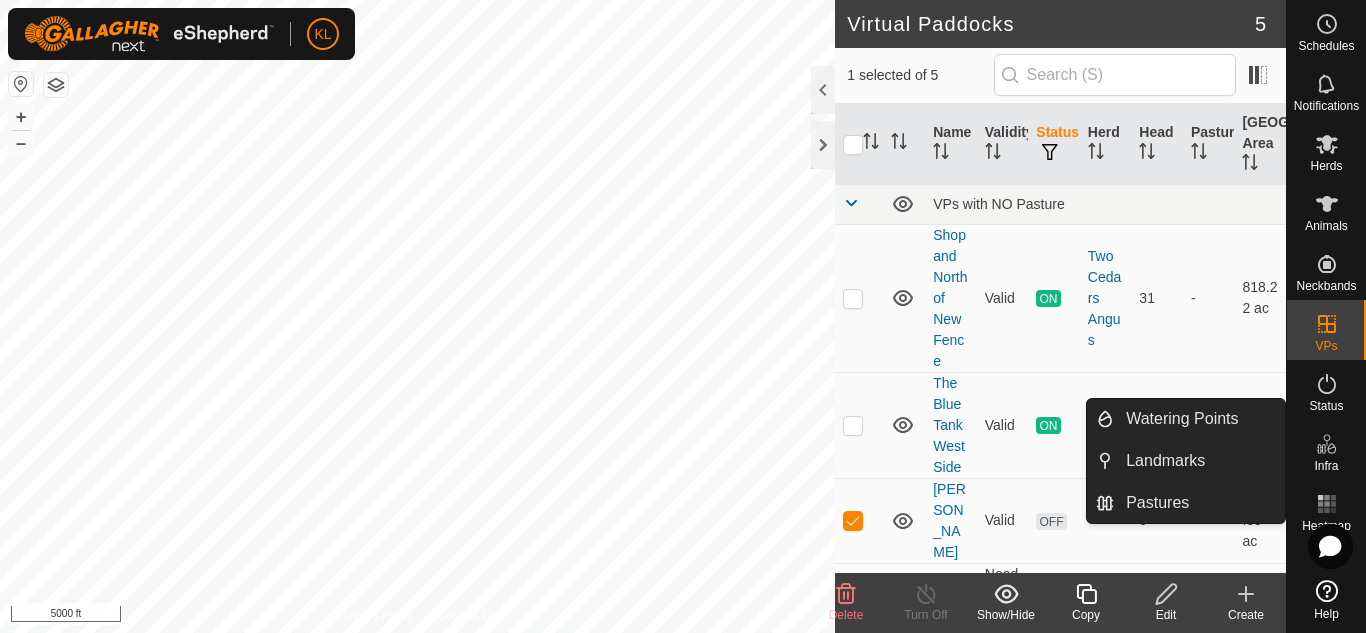 click 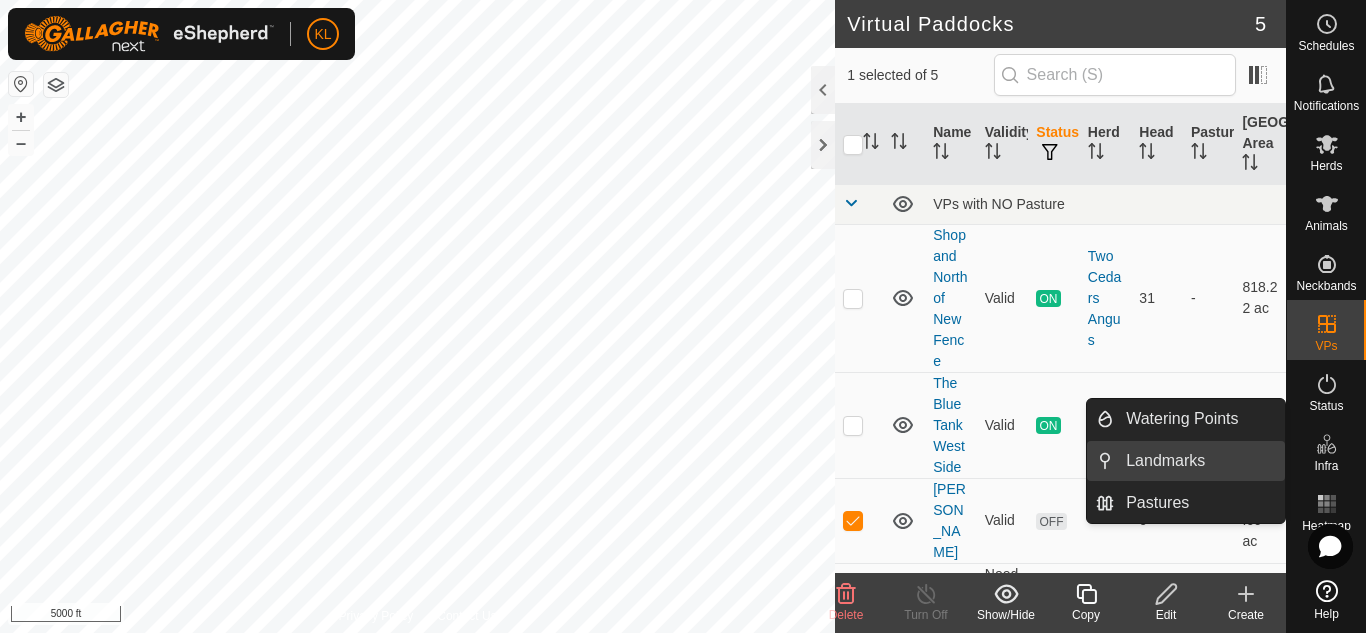 click on "Landmarks" at bounding box center [1199, 461] 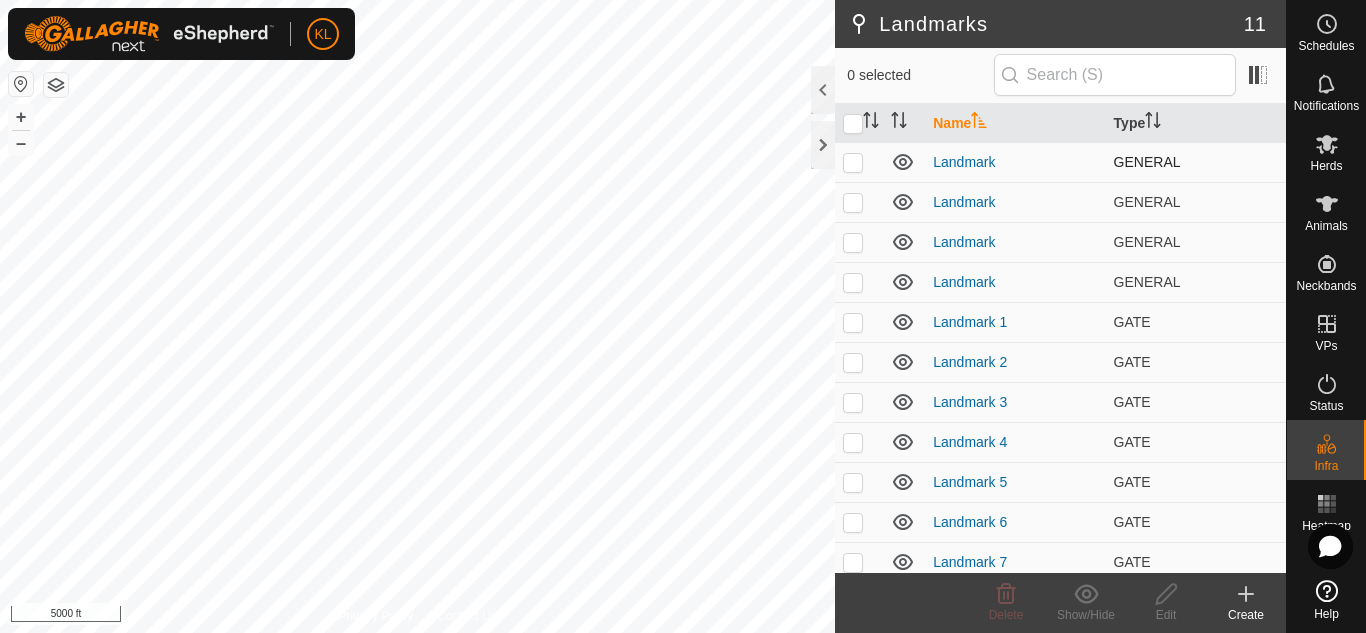 click at bounding box center [853, 162] 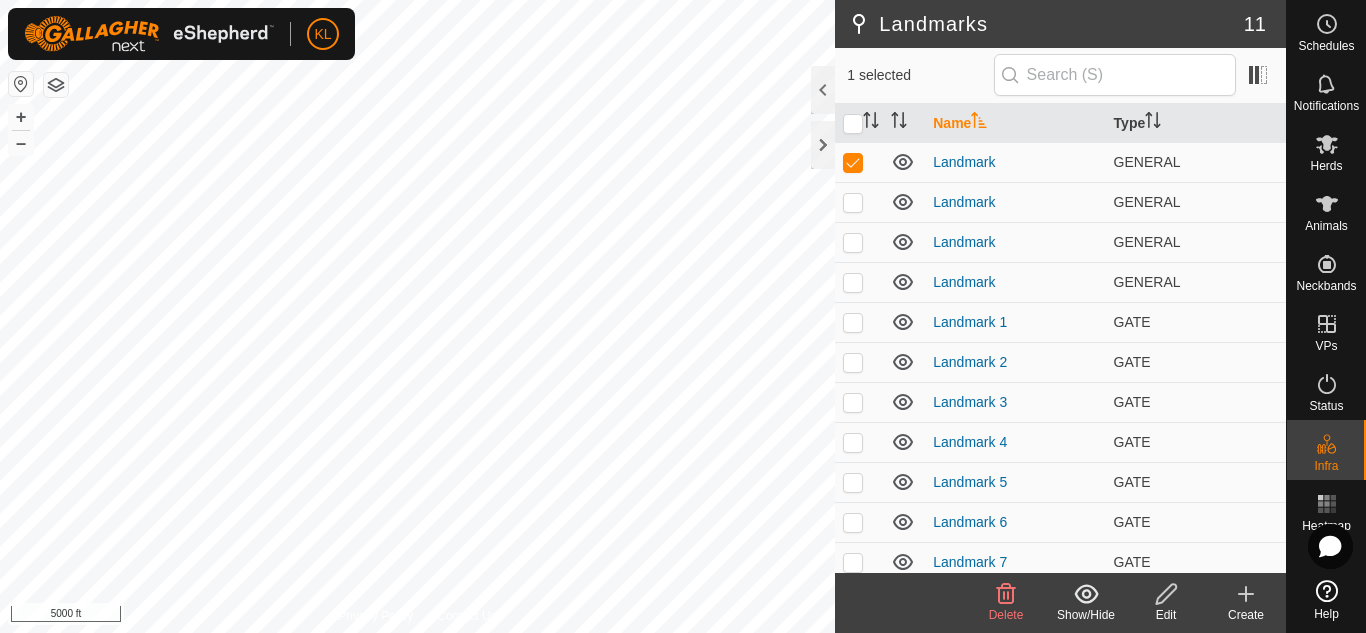 click 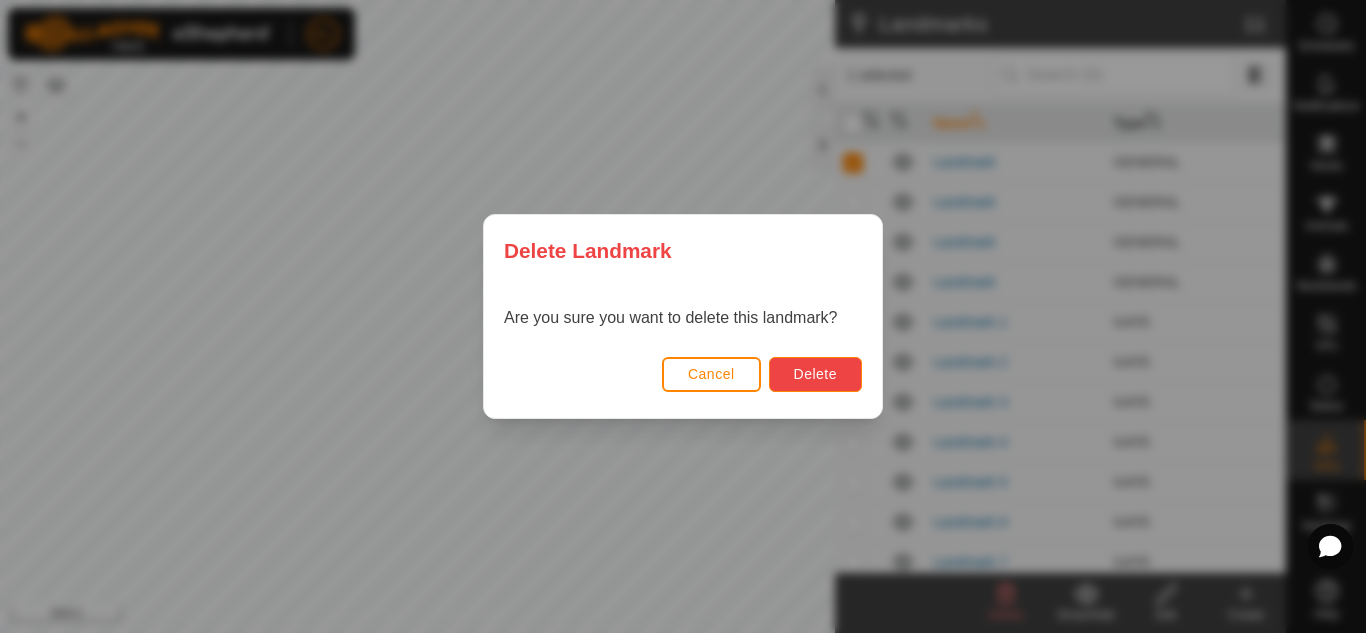 click on "Delete" at bounding box center [815, 374] 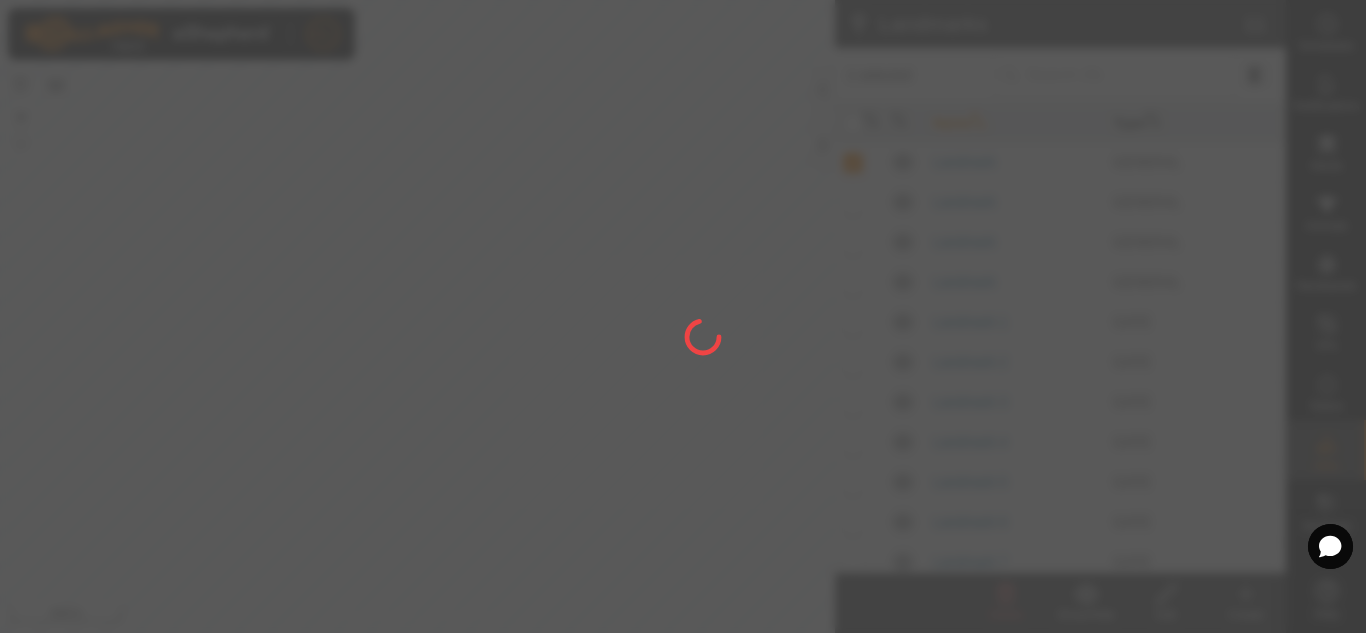 checkbox on "false" 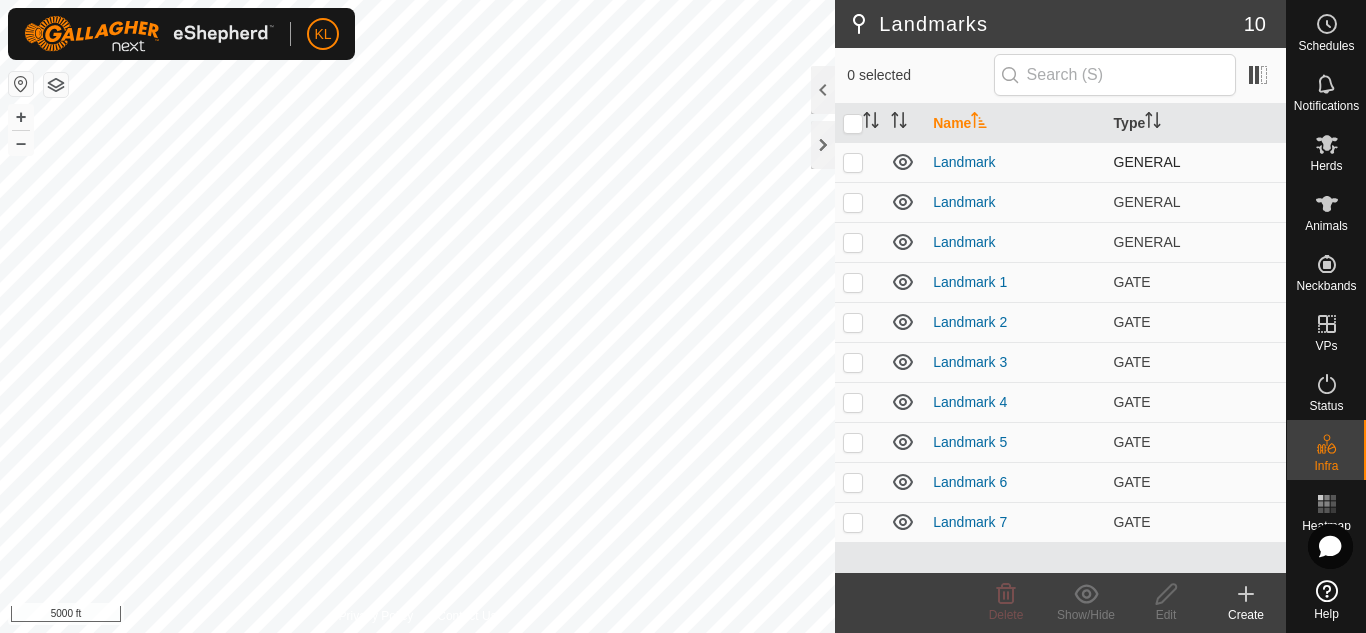 click at bounding box center [853, 162] 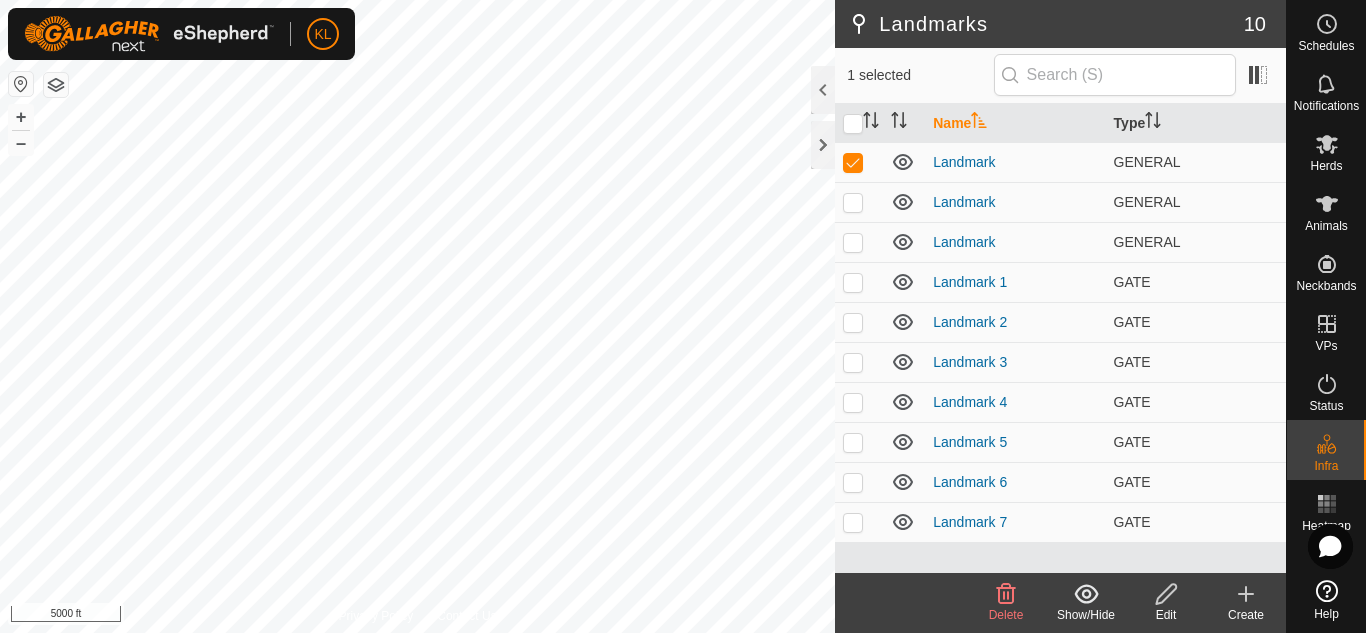 click 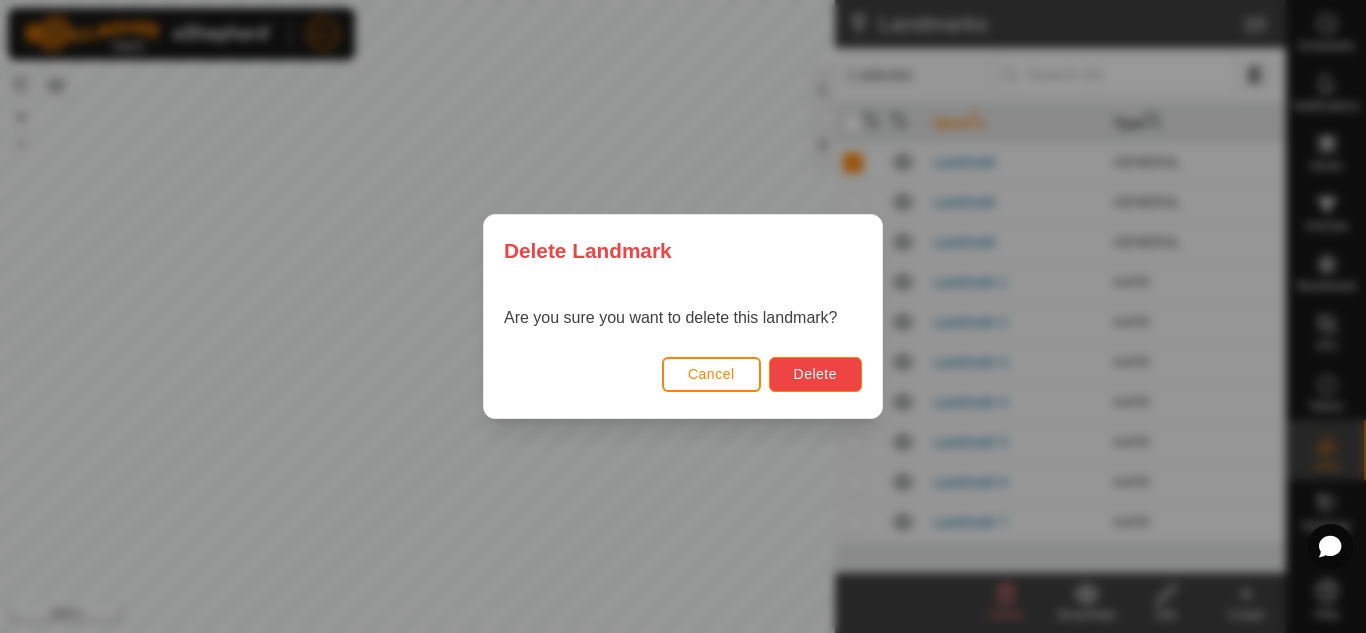 click on "Delete" at bounding box center [815, 374] 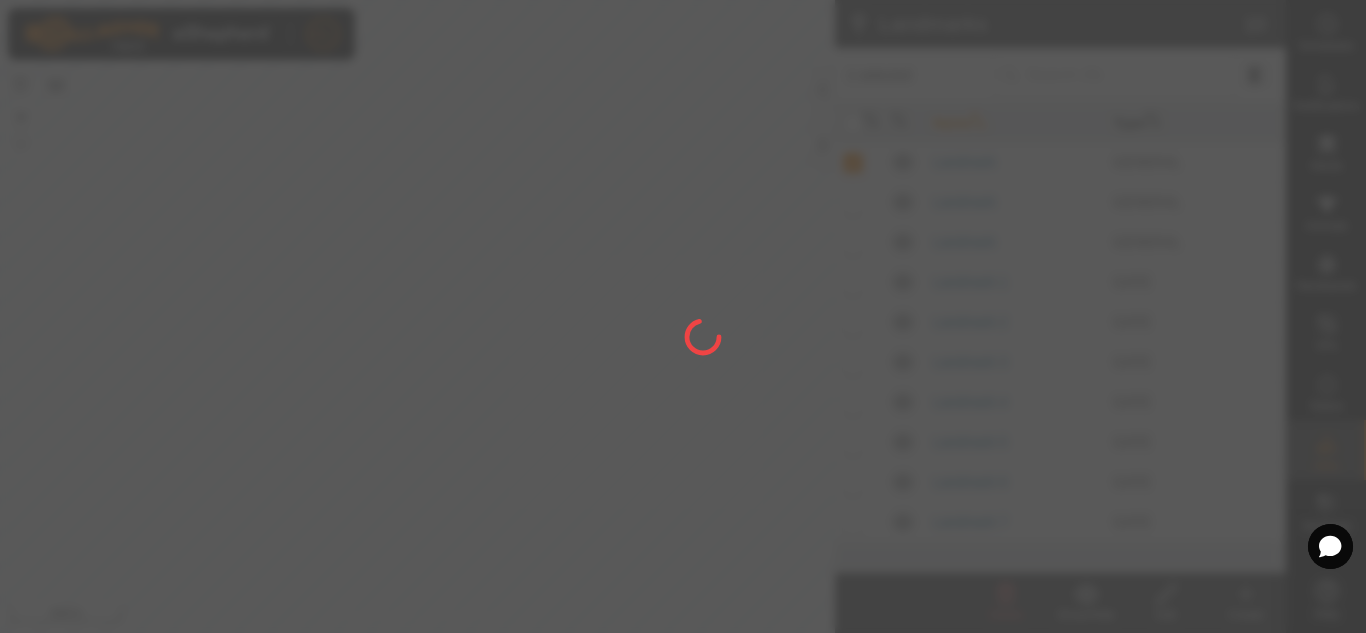 checkbox on "false" 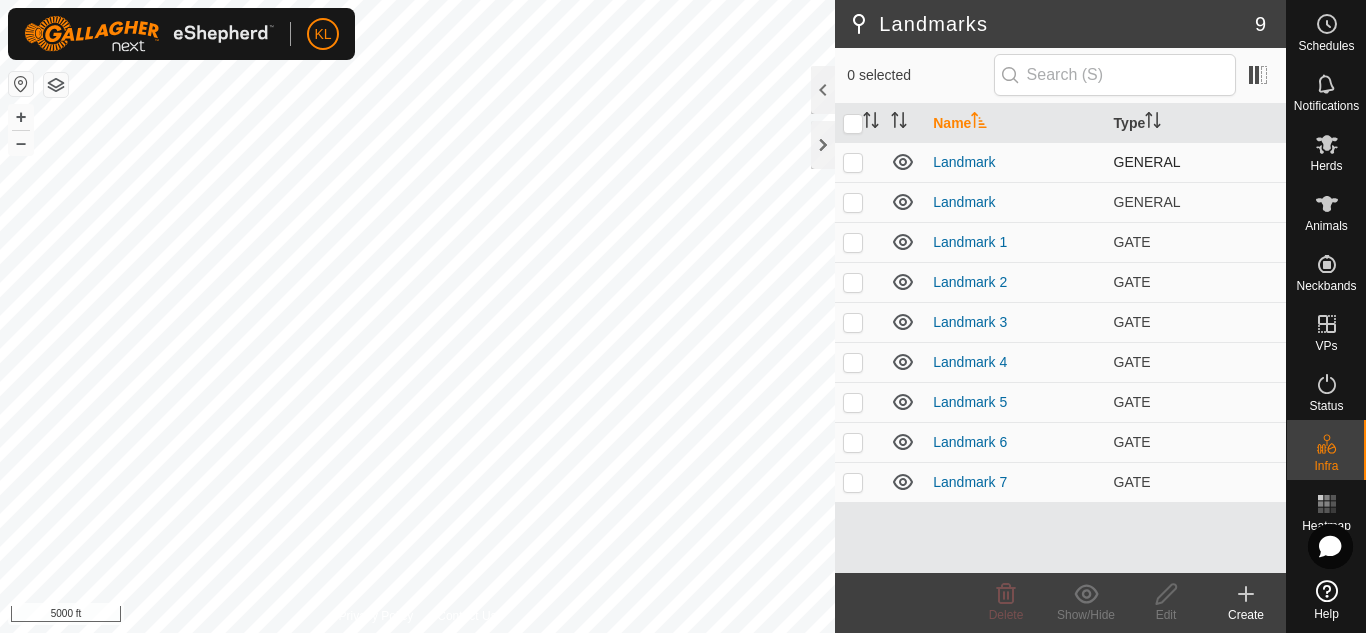 click at bounding box center (853, 162) 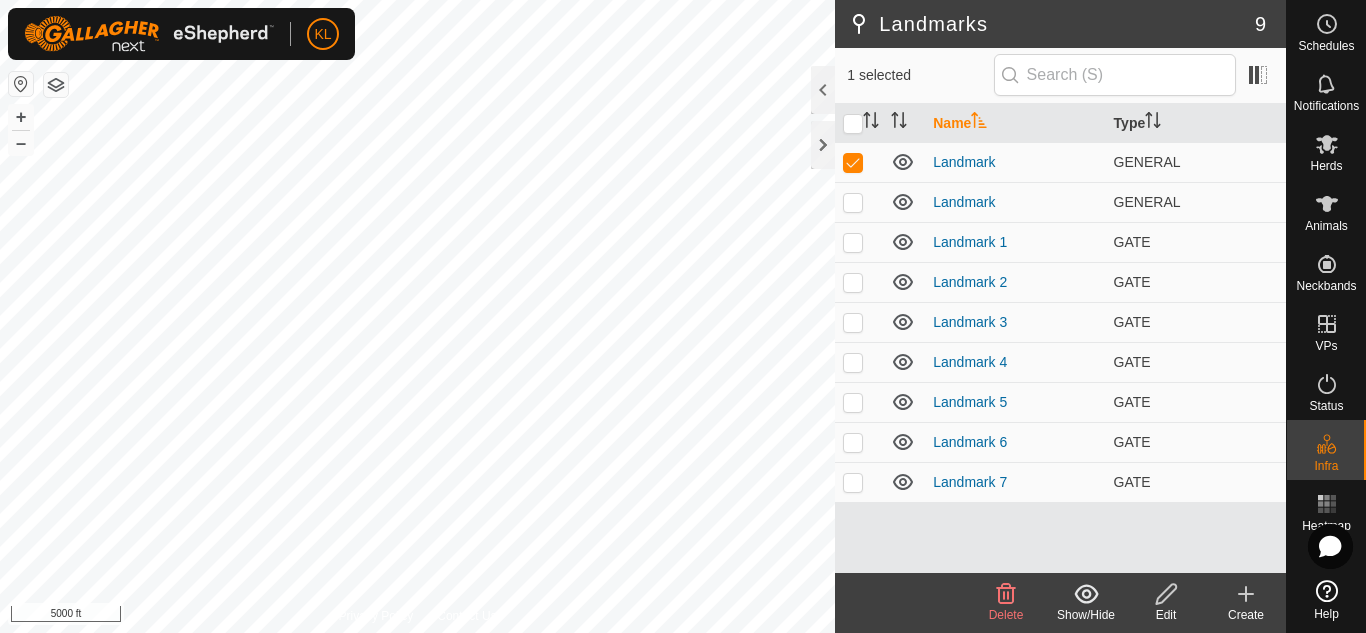 click 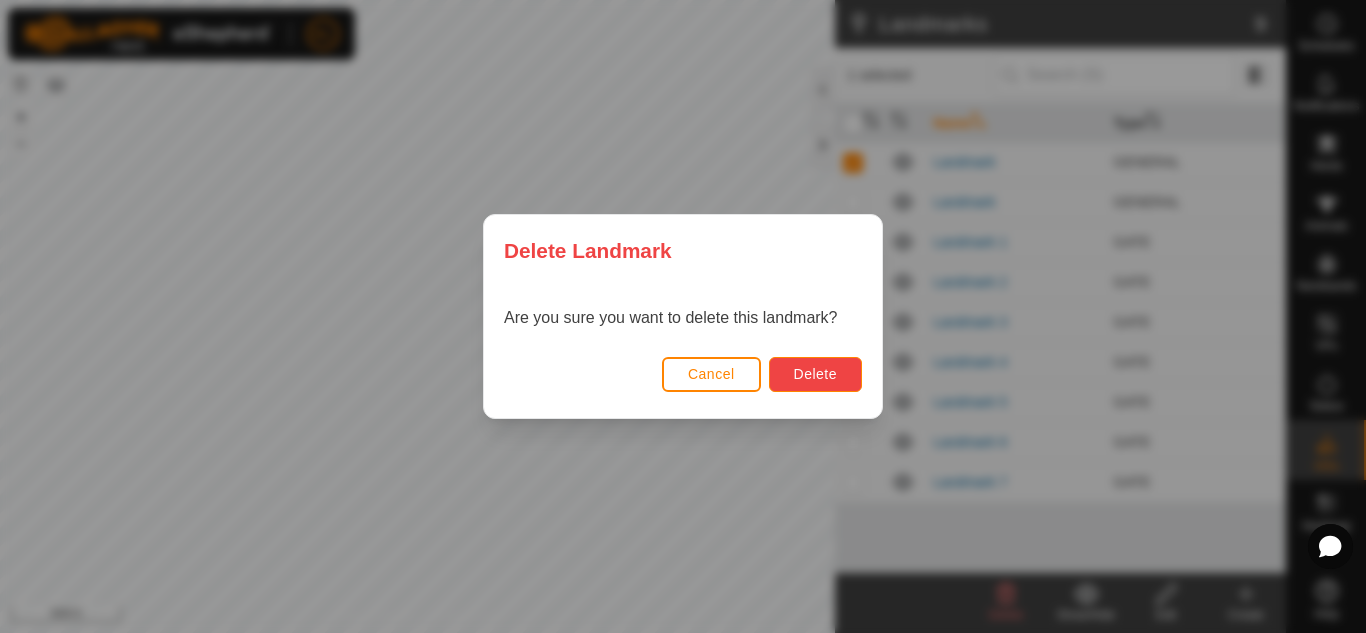 click on "Delete" at bounding box center (815, 374) 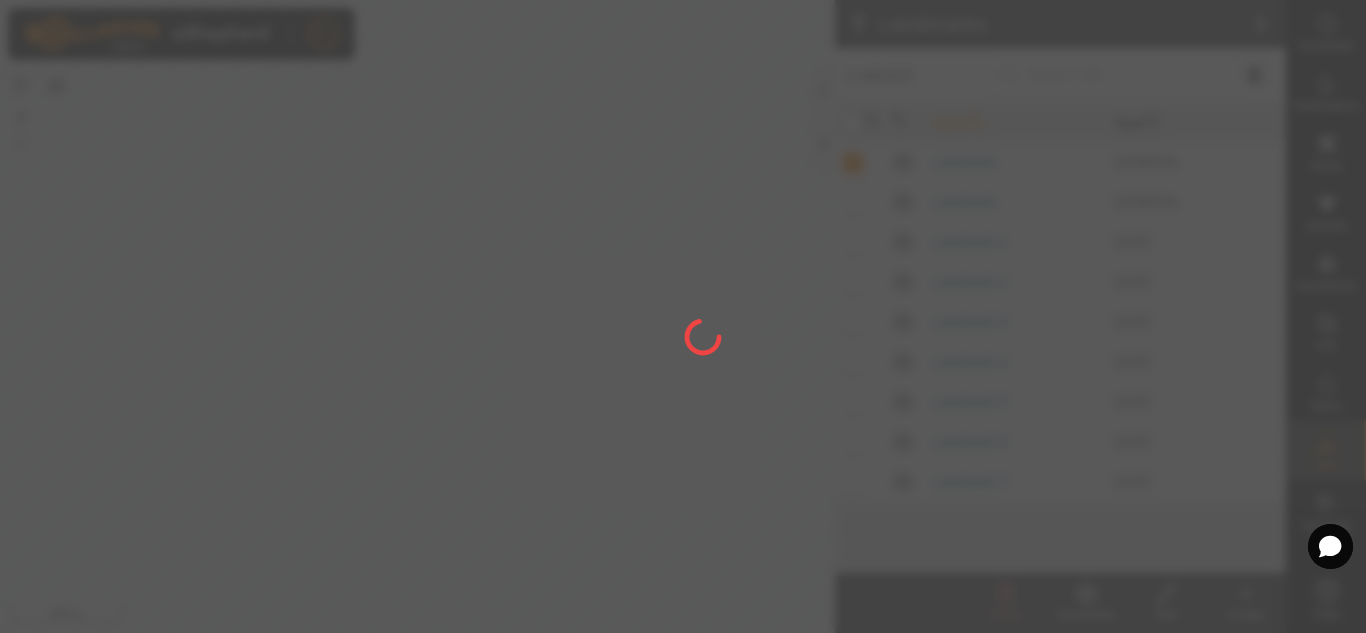 checkbox on "false" 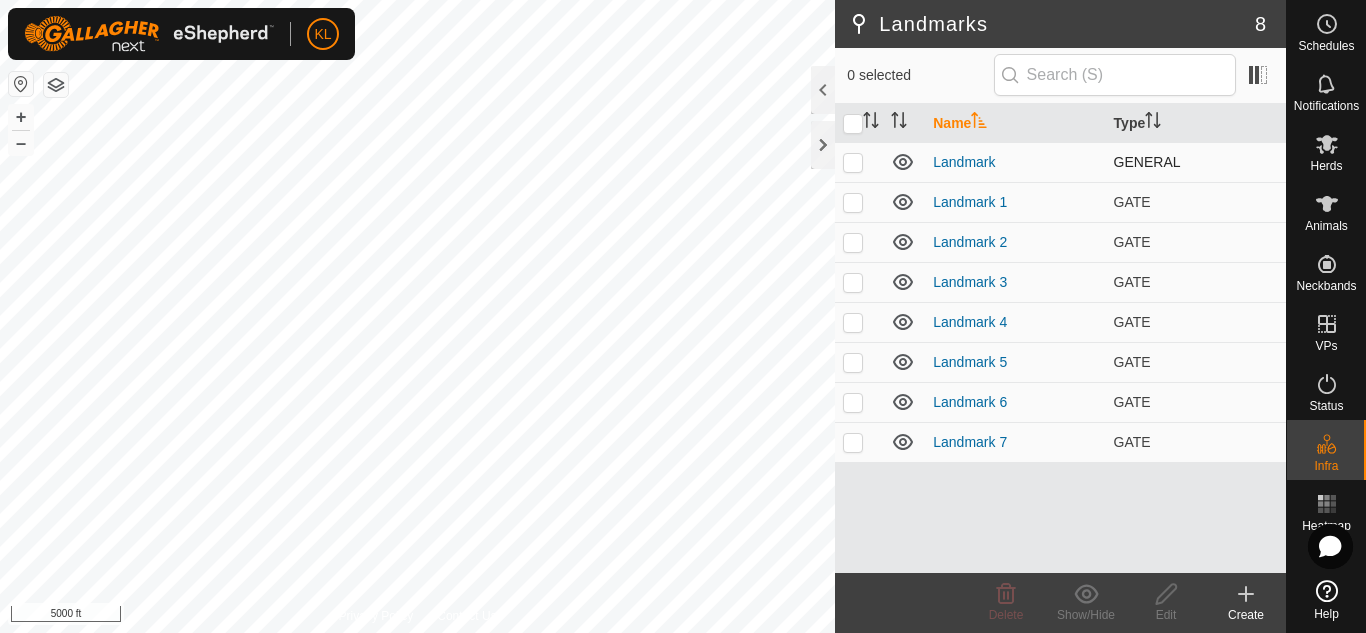 click at bounding box center (853, 162) 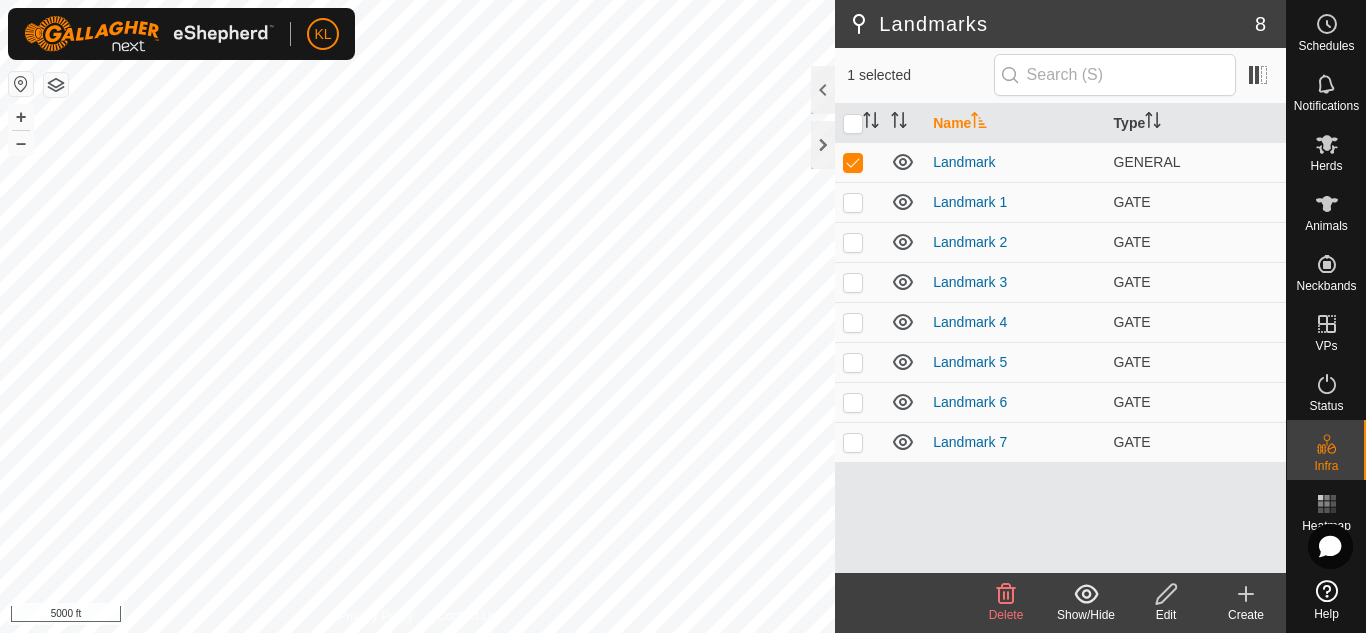 click 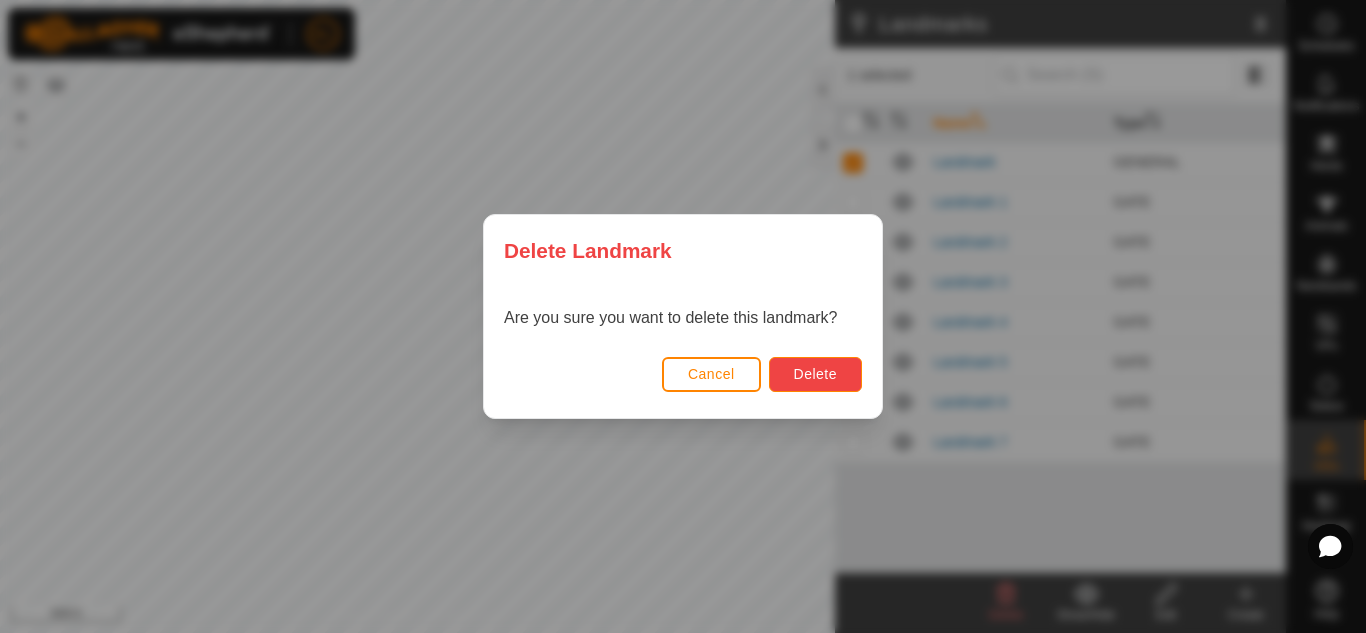 click on "Delete" at bounding box center (815, 374) 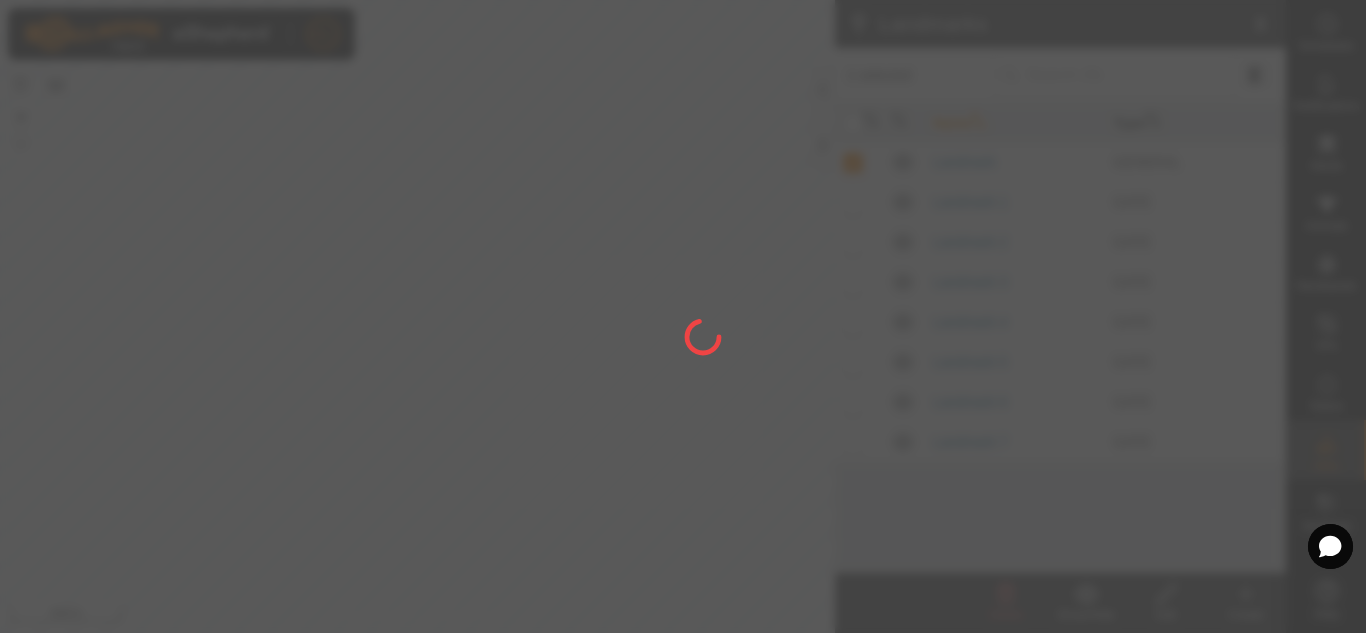 checkbox on "false" 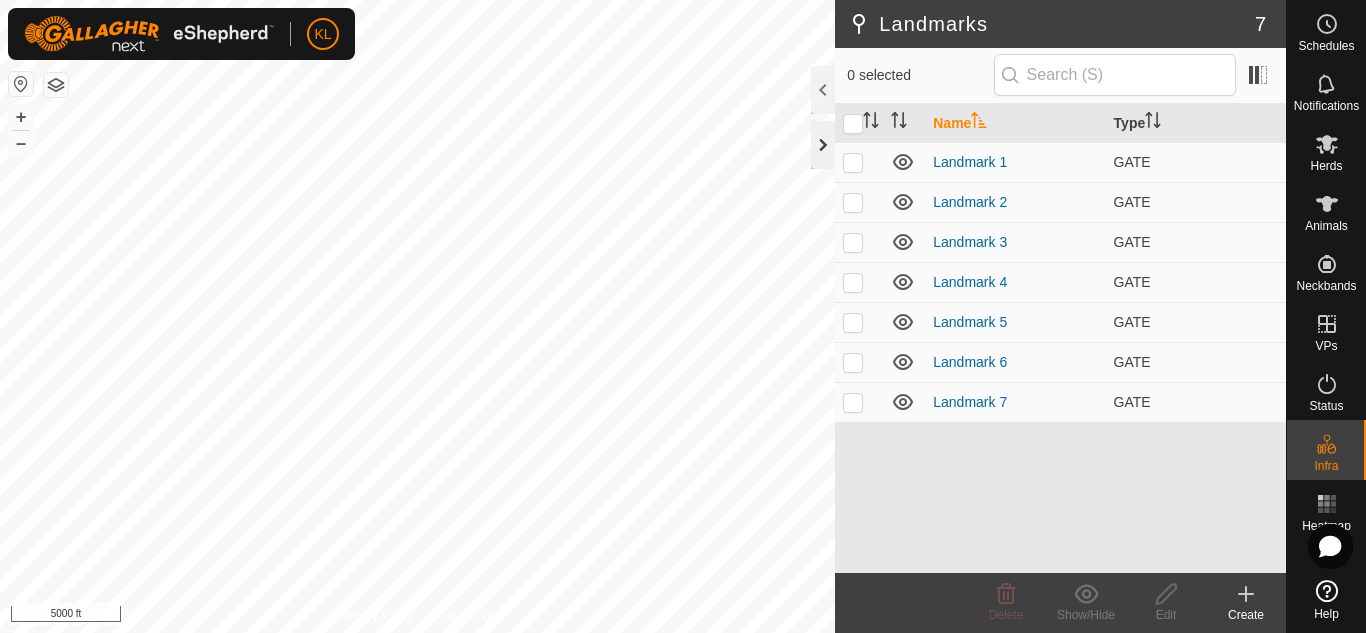 click 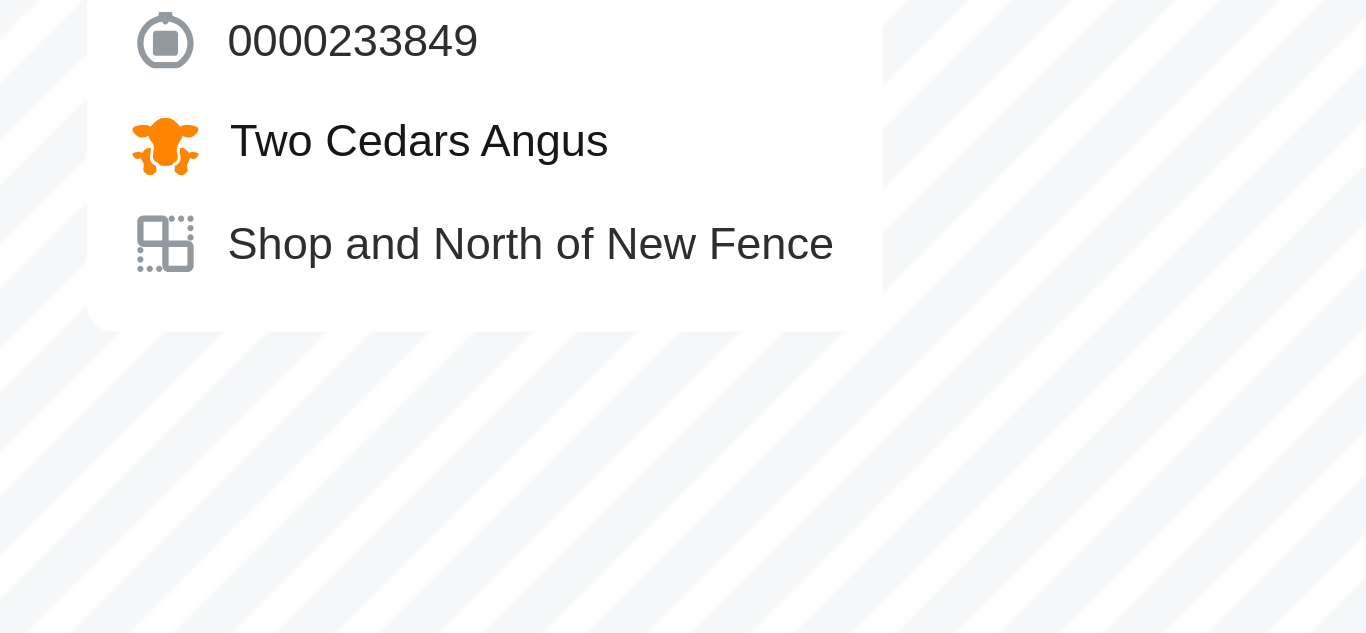 type on "416" 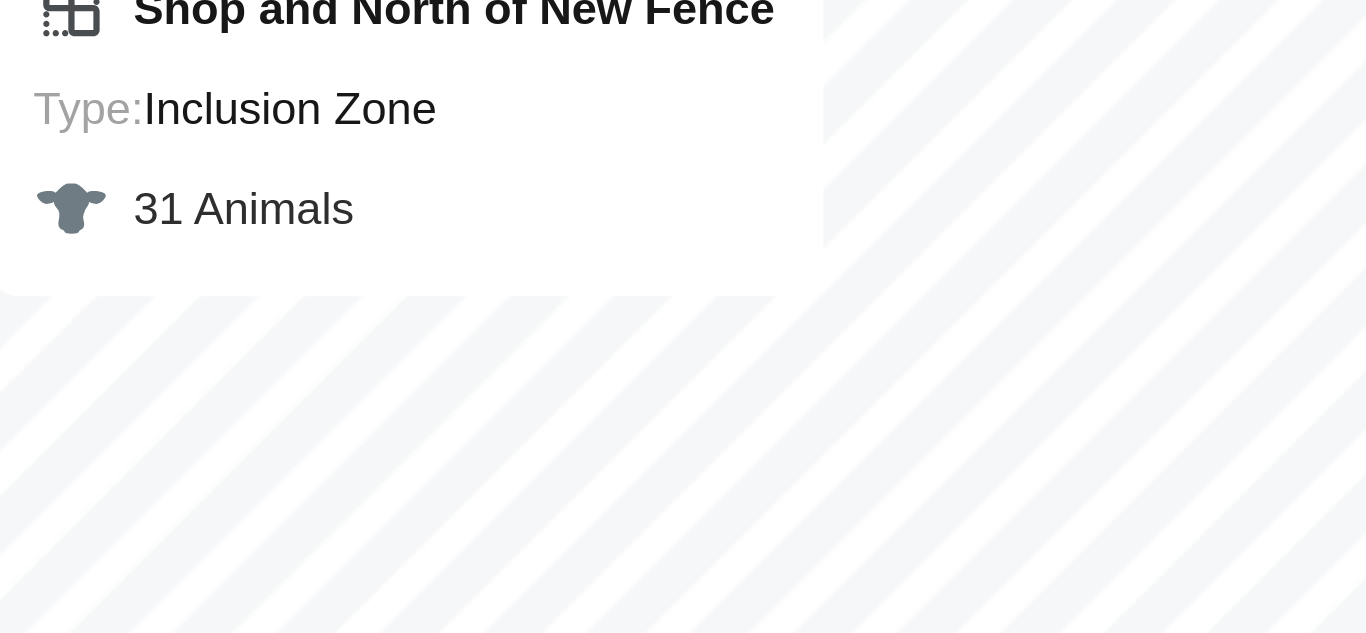 checkbox on "false" 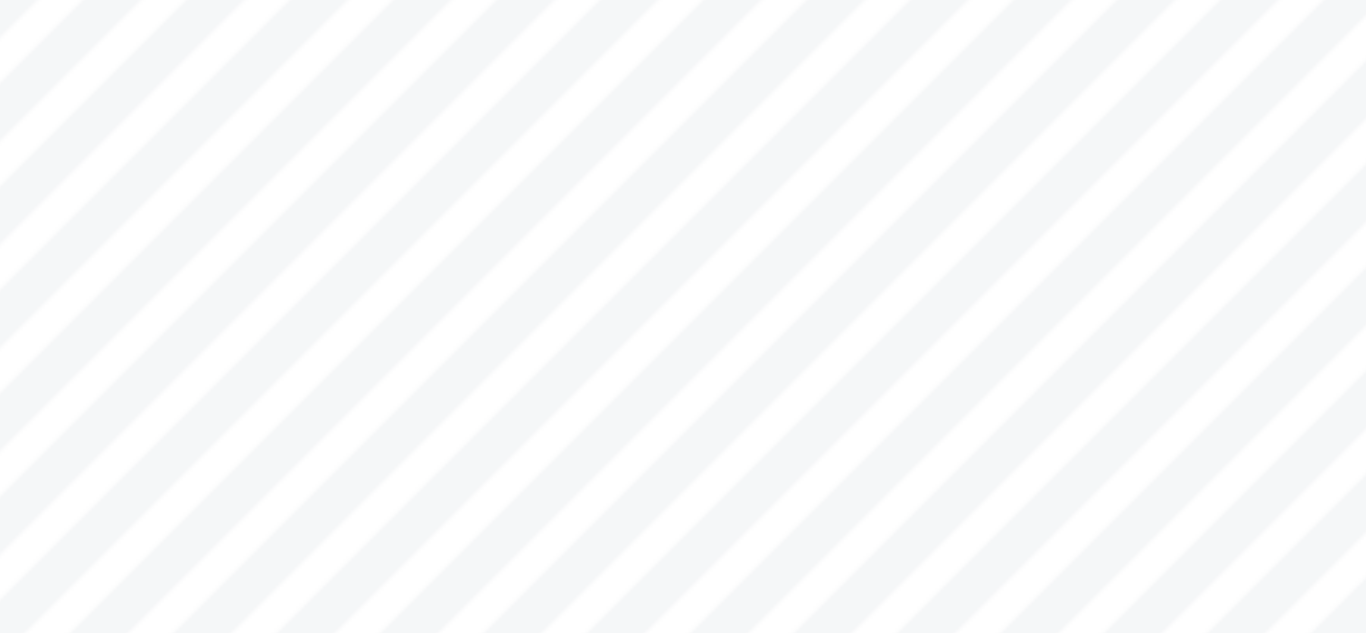 type on "416" 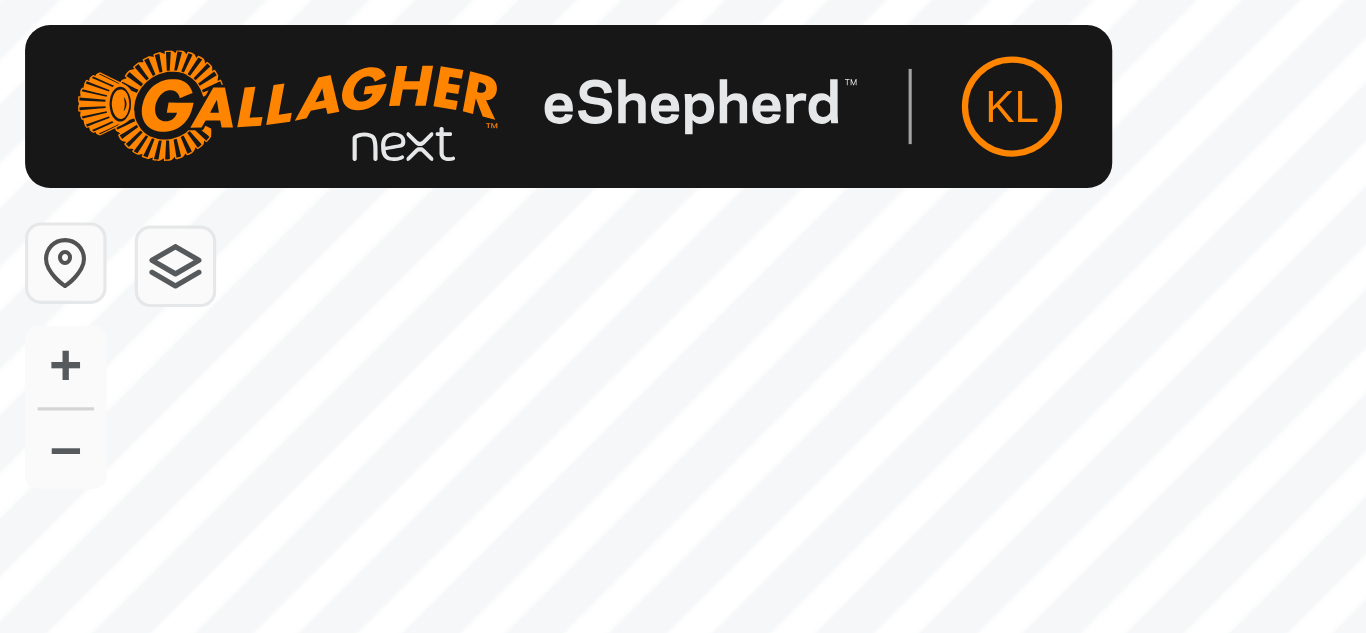 scroll, scrollTop: 0, scrollLeft: 0, axis: both 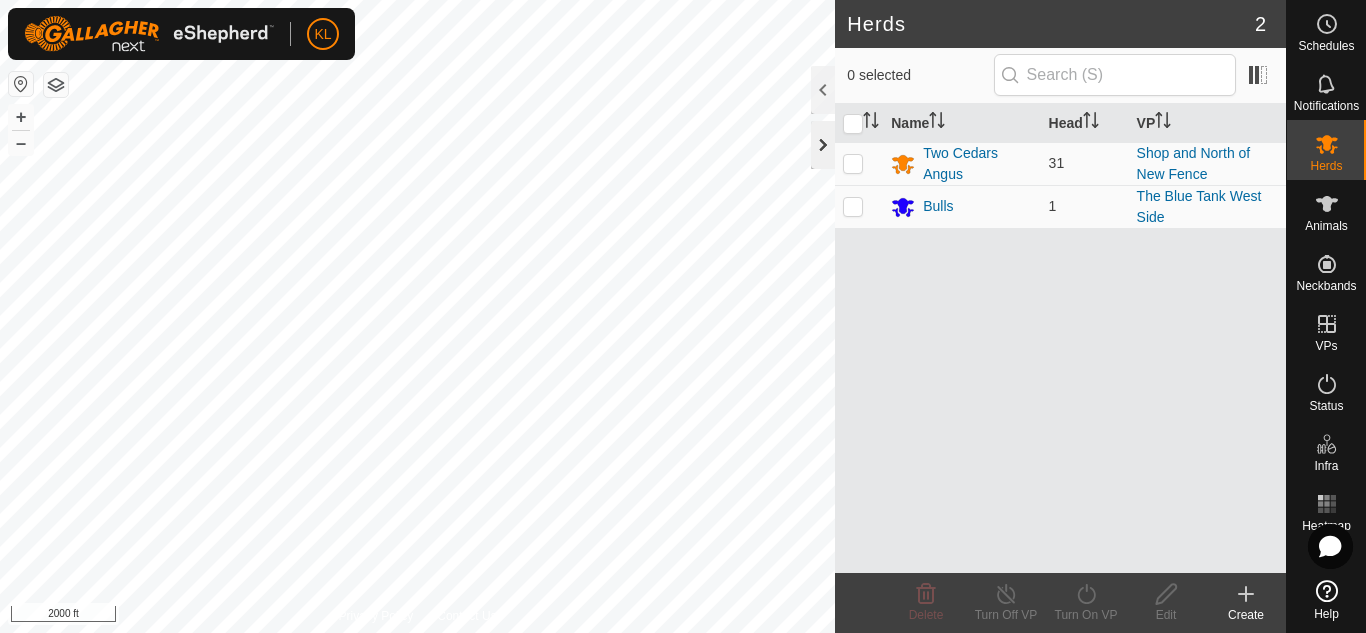 click 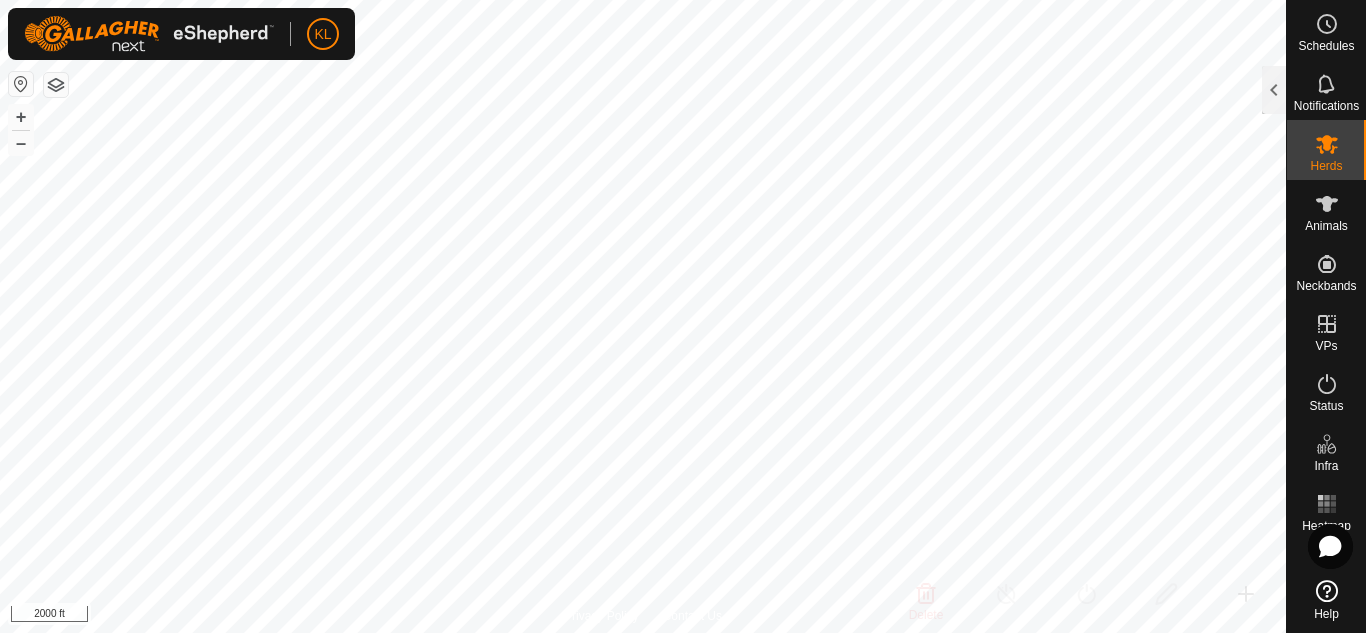 click on "KL Schedules Notifications Herds Animals Neckbands VPs Status Infra Heatmap Help Herds 2  0 selected   Name   Head   VP  Two Cedars Angus 31 Shop and North of New Fence Bulls 1 The Blue Tank West Side Delete  Turn Off VP   Turn On VP   Edit   Create  Privacy Policy Contact Us + – ⇧ i 2000 ft" at bounding box center (683, 316) 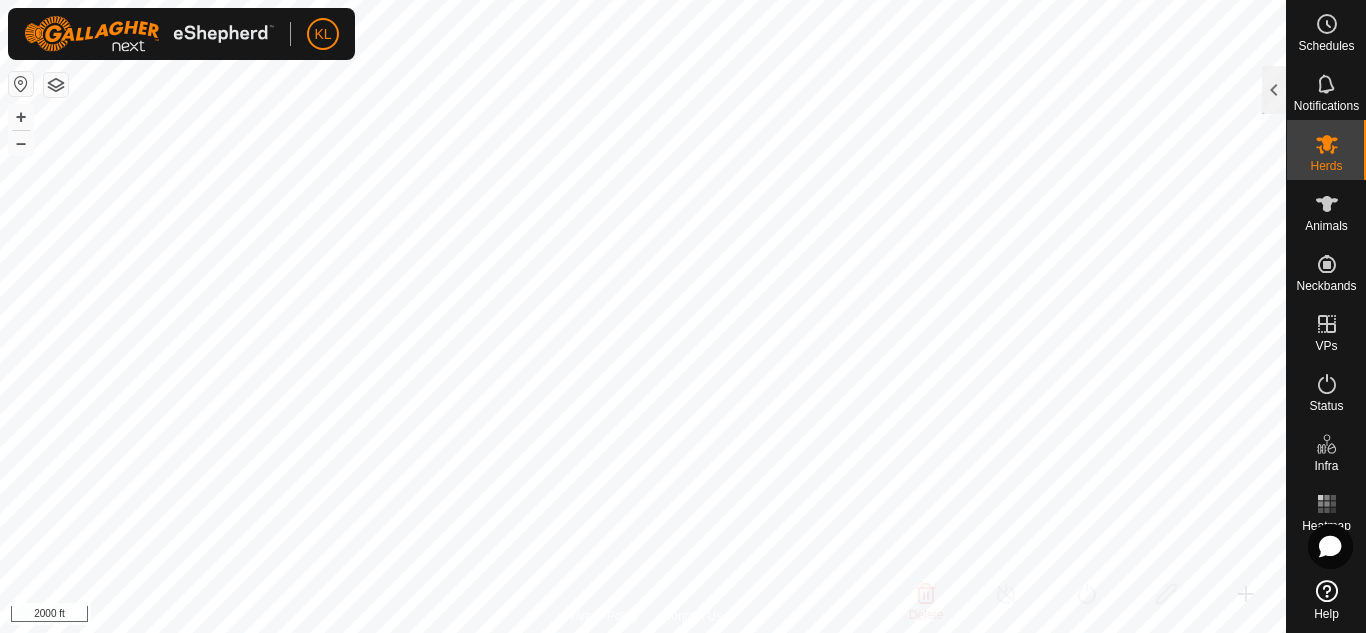 click on "KL Schedules Notifications Herds Animals Neckbands VPs Status Infra Heatmap Help Herds 2  0 selected   Name   Head   VP  Two Cedars Angus 31 Shop and North of New Fence Bulls 1 The Blue Tank West Side Delete  Turn Off VP   Turn On VP   Edit   Create  Privacy Policy Contact Us + – ⇧ i 2000 ft" at bounding box center (683, 316) 